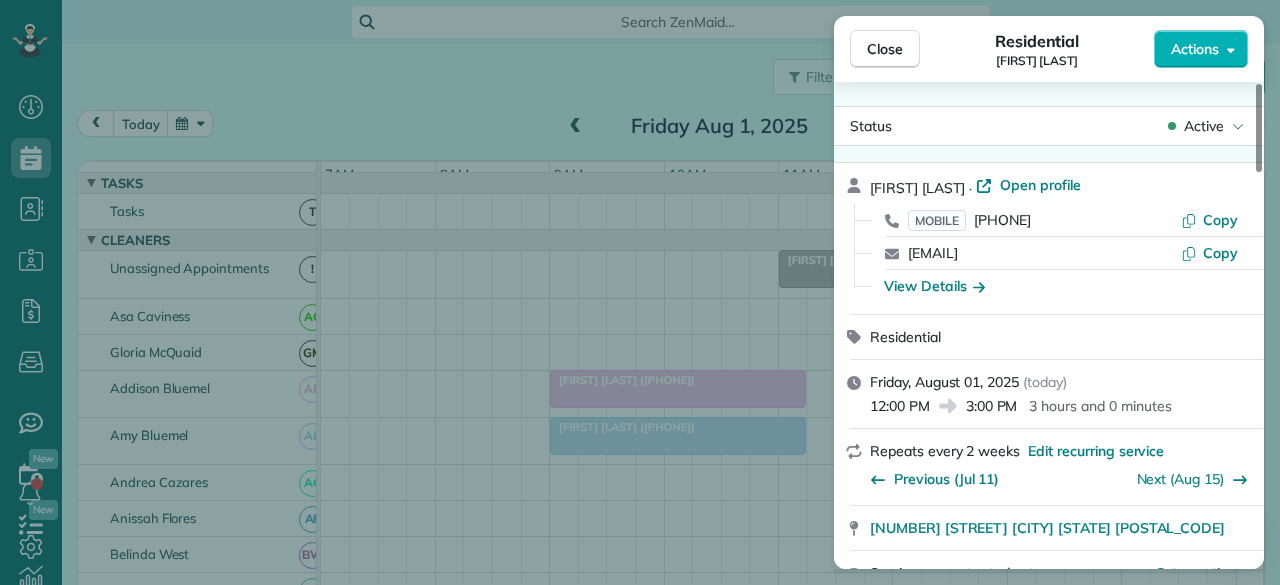 scroll, scrollTop: 0, scrollLeft: 0, axis: both 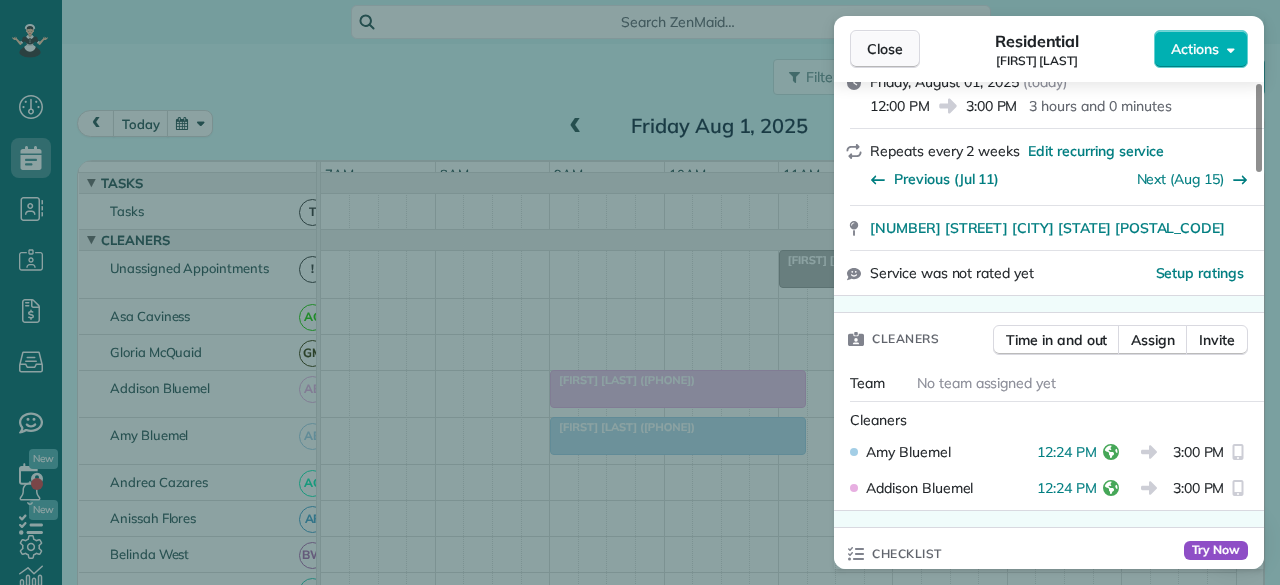 click on "Close" at bounding box center (885, 49) 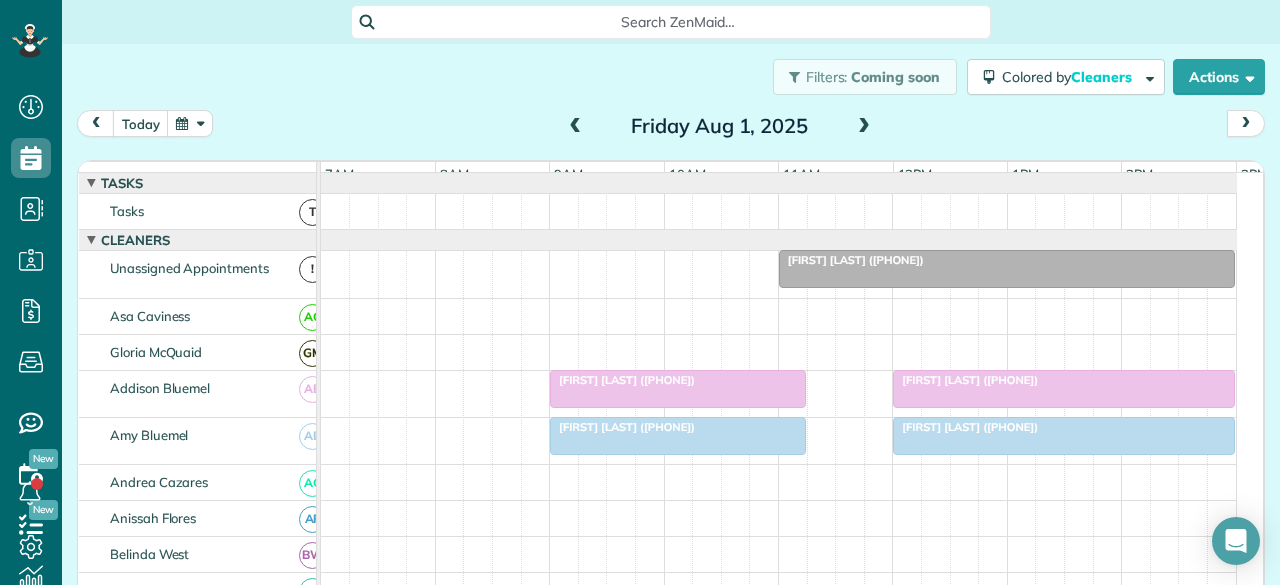 click on "[FIRST] [LAST] ([PHONE])" at bounding box center (678, 380) 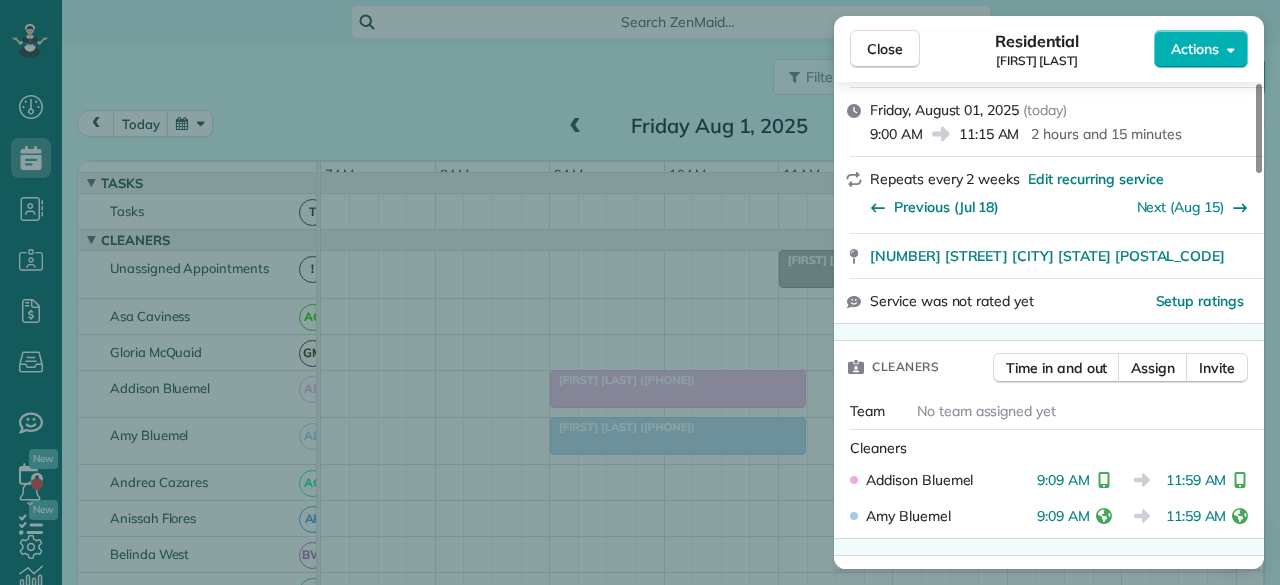 scroll, scrollTop: 300, scrollLeft: 0, axis: vertical 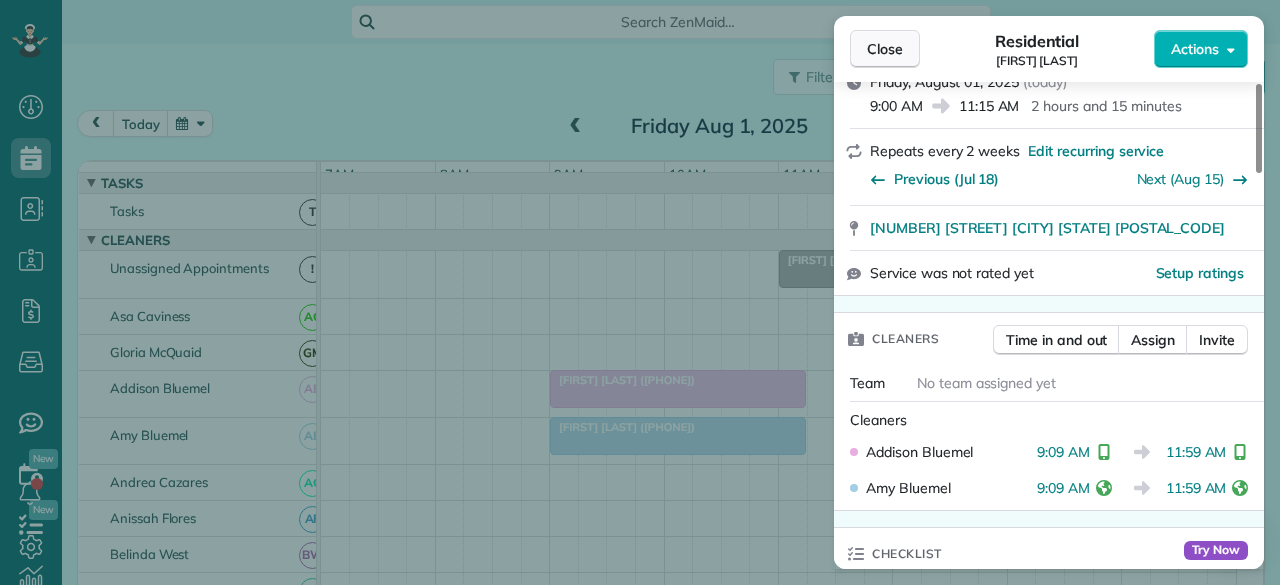 click on "Close" at bounding box center [885, 49] 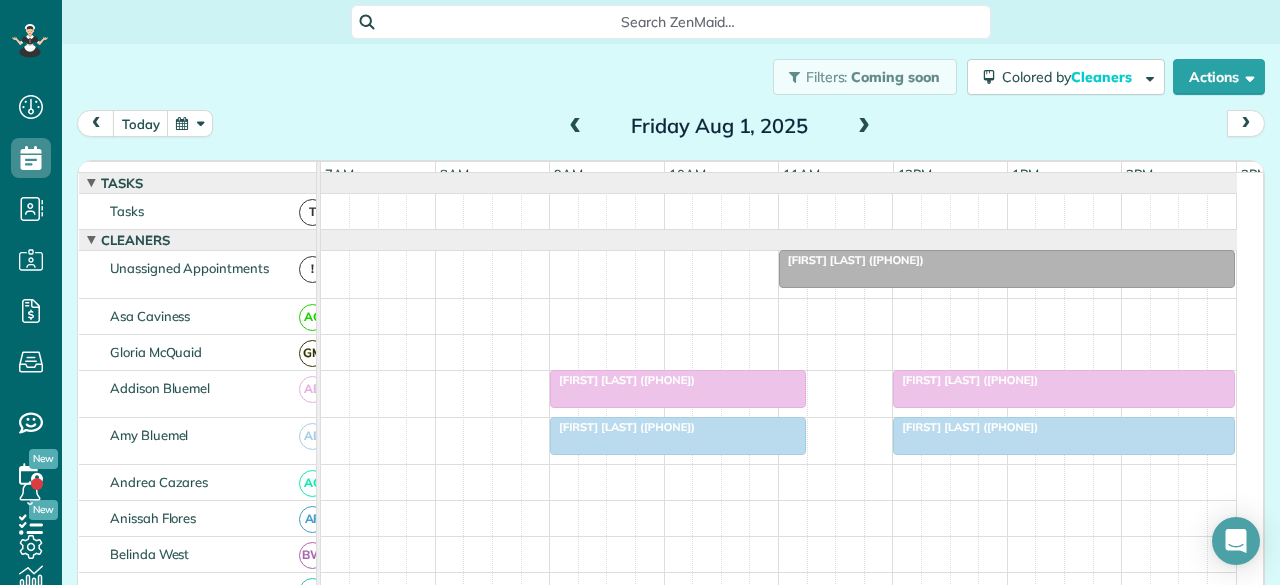 click at bounding box center (1064, 389) 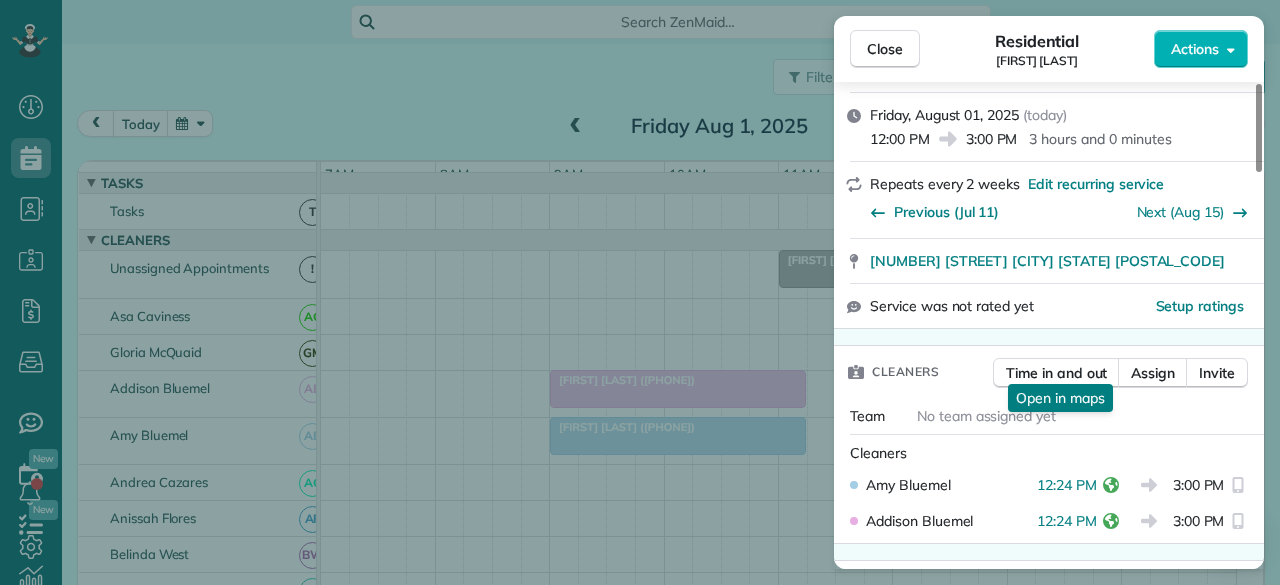 scroll, scrollTop: 300, scrollLeft: 0, axis: vertical 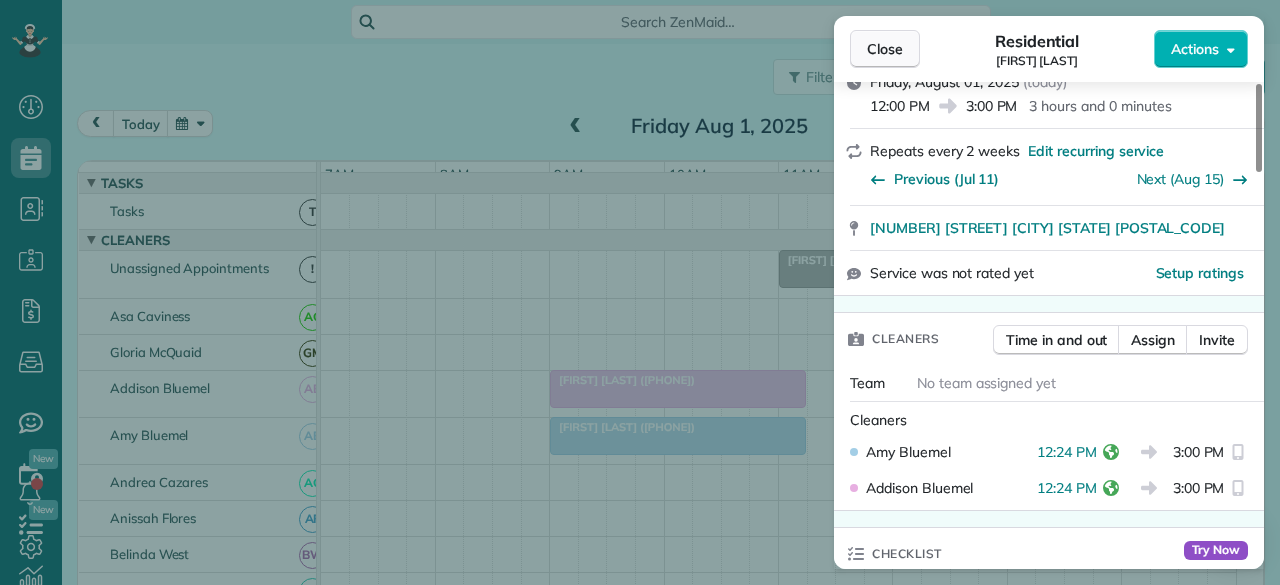 click on "Close" at bounding box center [885, 49] 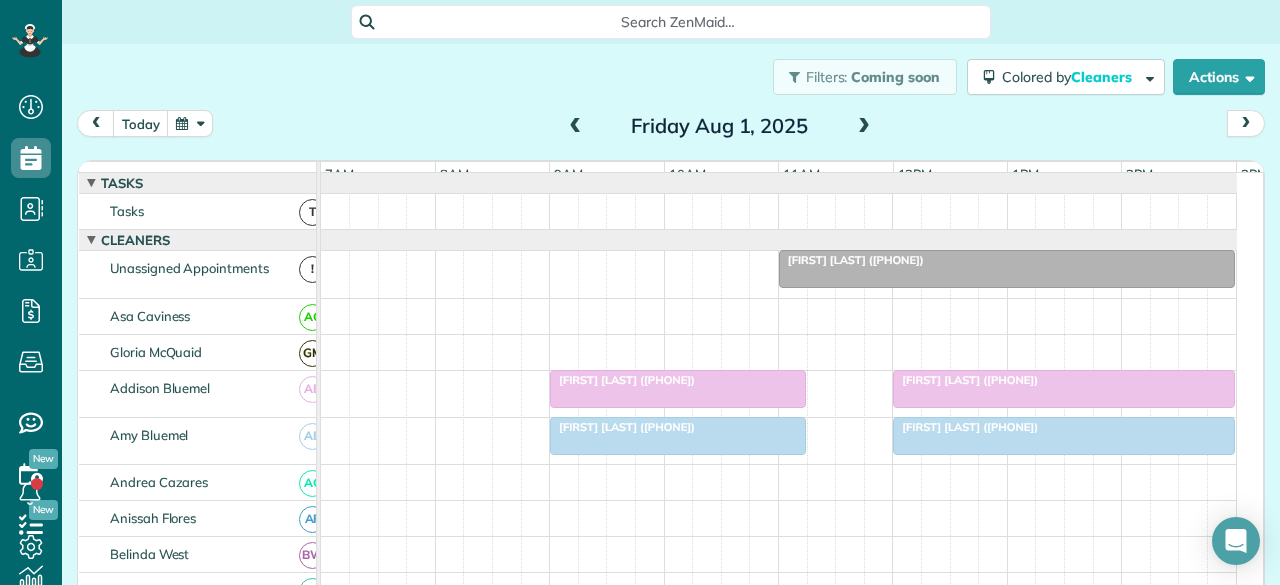scroll, scrollTop: 85, scrollLeft: 0, axis: vertical 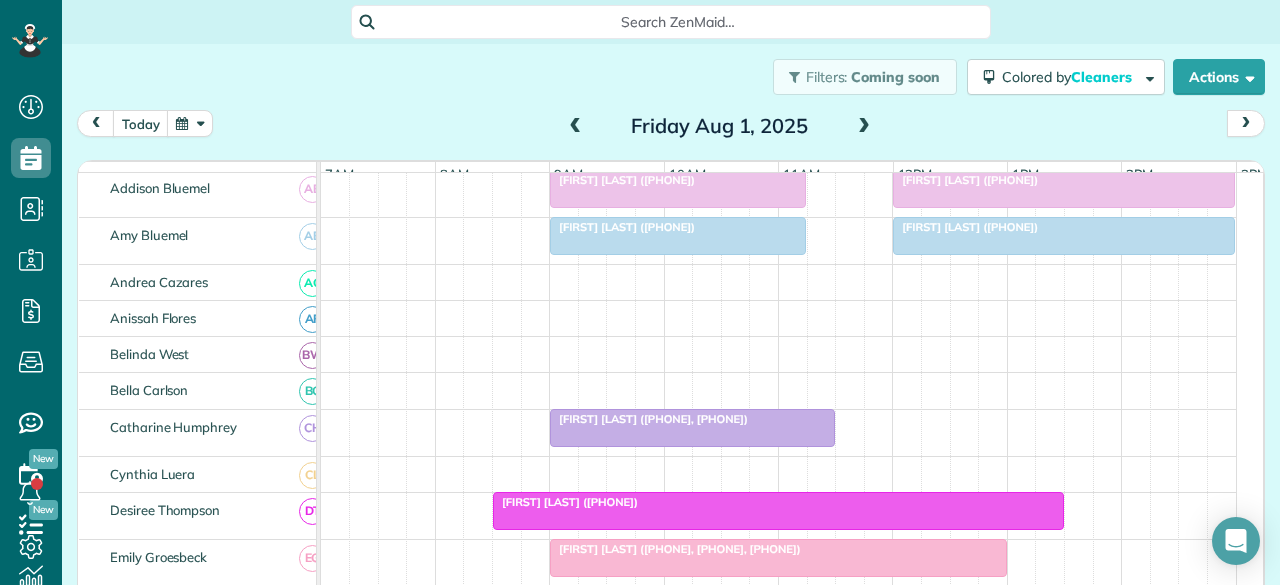 click on "[FIRST] [LAST] ([PHONE], [PHONE])" at bounding box center (692, 419) 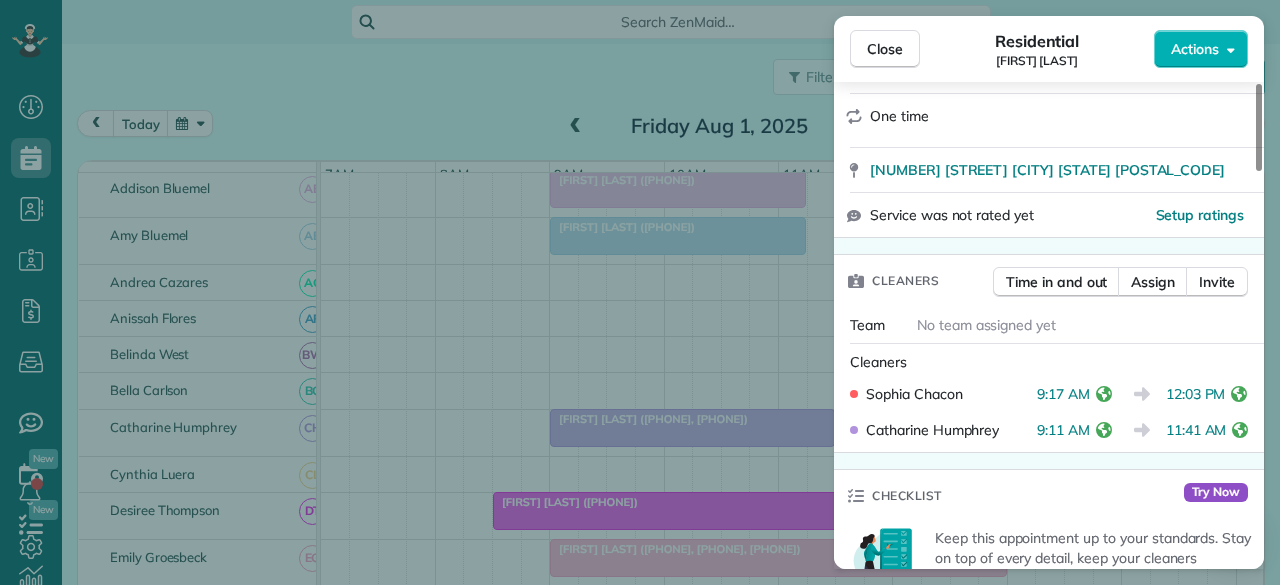 scroll, scrollTop: 400, scrollLeft: 0, axis: vertical 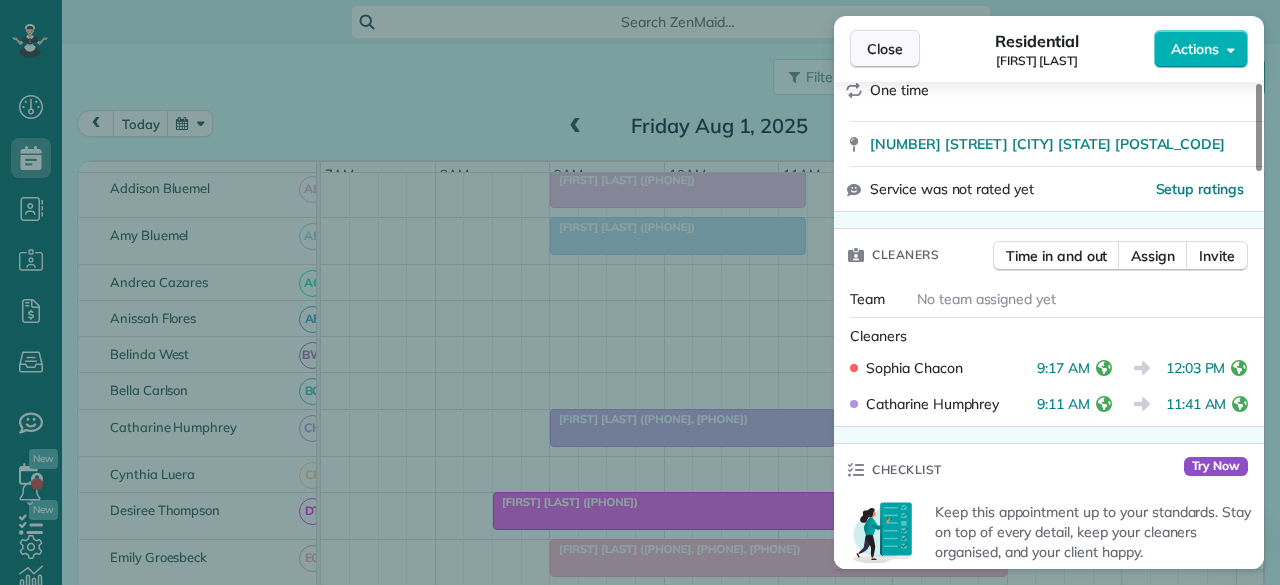 drag, startPoint x: 874, startPoint y: 49, endPoint x: 734, endPoint y: 237, distance: 234.40137 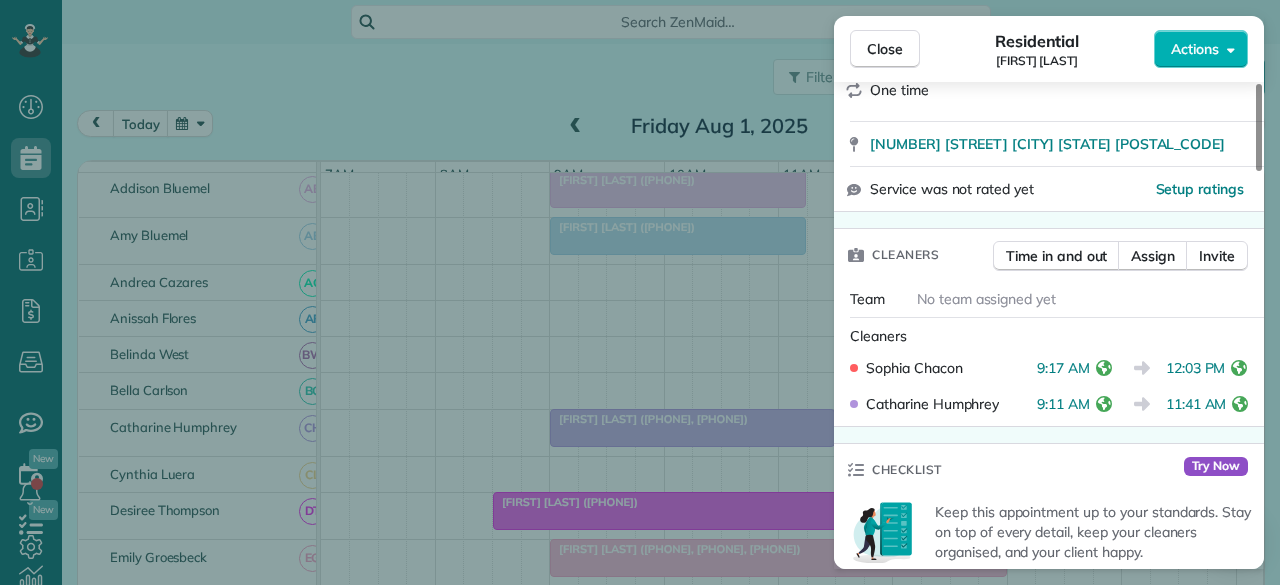 click on "Close" at bounding box center (885, 49) 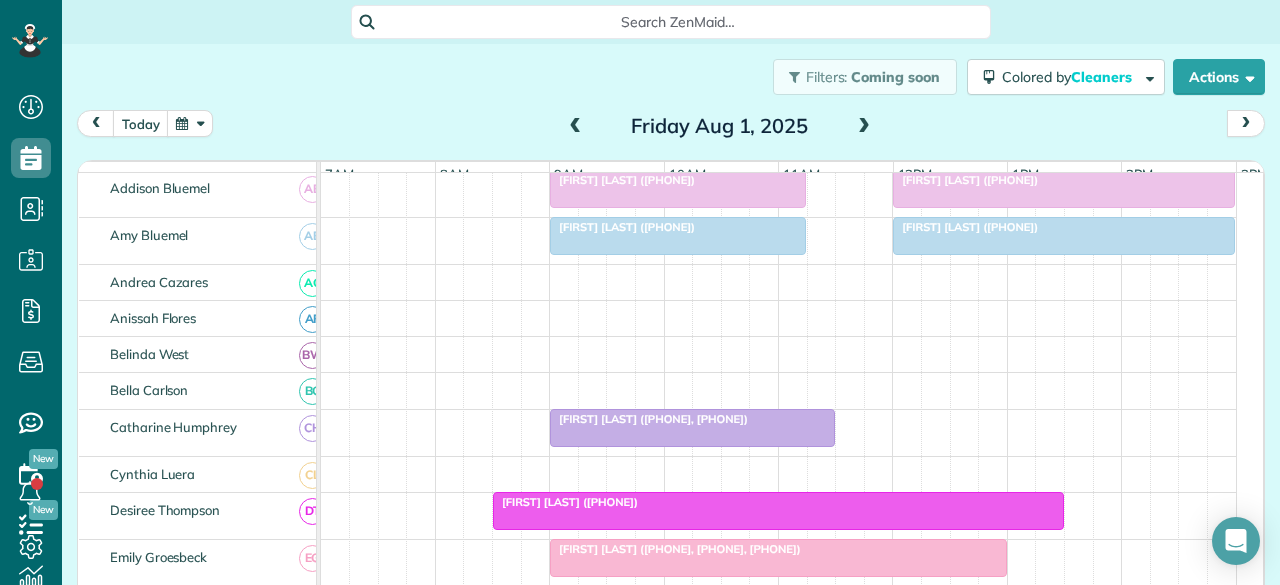 scroll, scrollTop: 280, scrollLeft: 0, axis: vertical 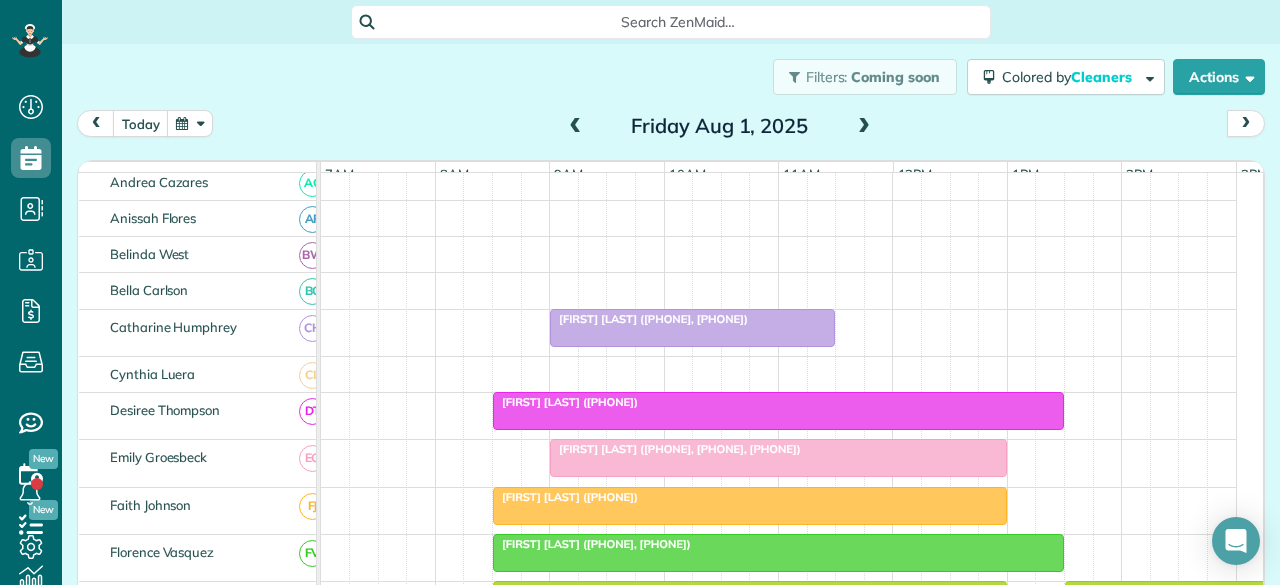 click at bounding box center [778, 411] 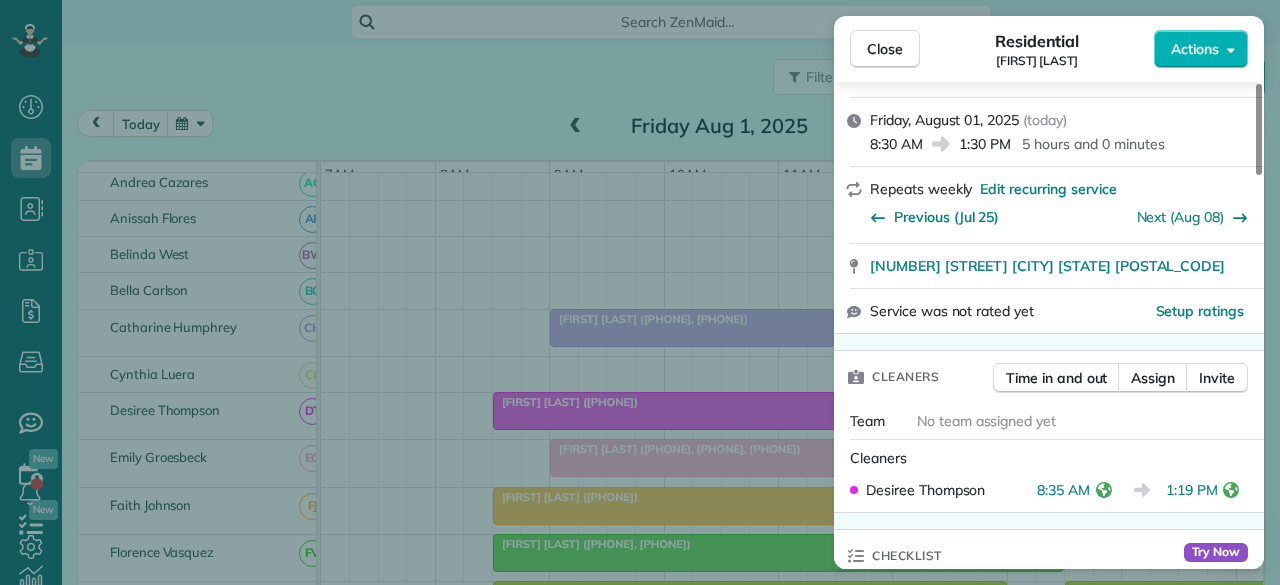 scroll, scrollTop: 300, scrollLeft: 0, axis: vertical 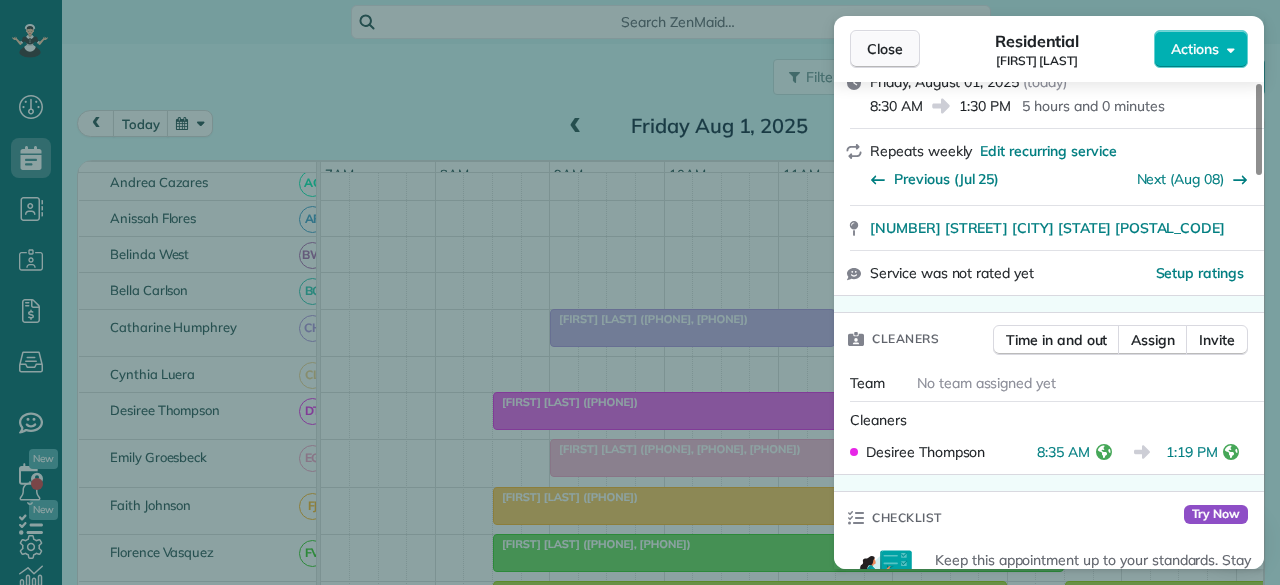 click on "Close" at bounding box center [885, 49] 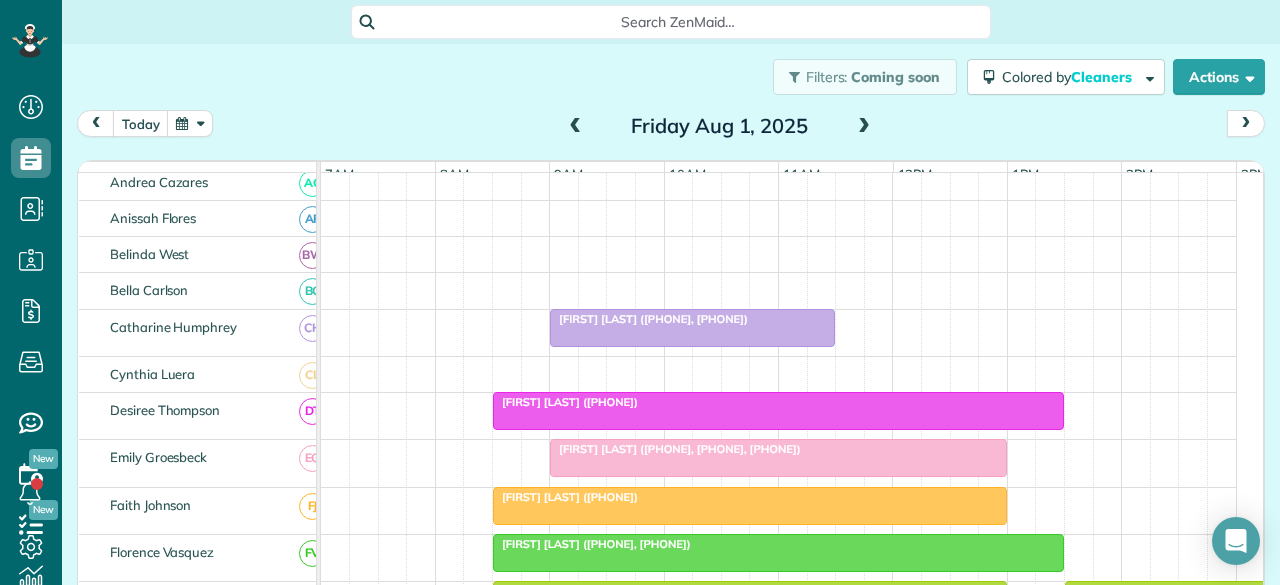 scroll, scrollTop: 495, scrollLeft: 0, axis: vertical 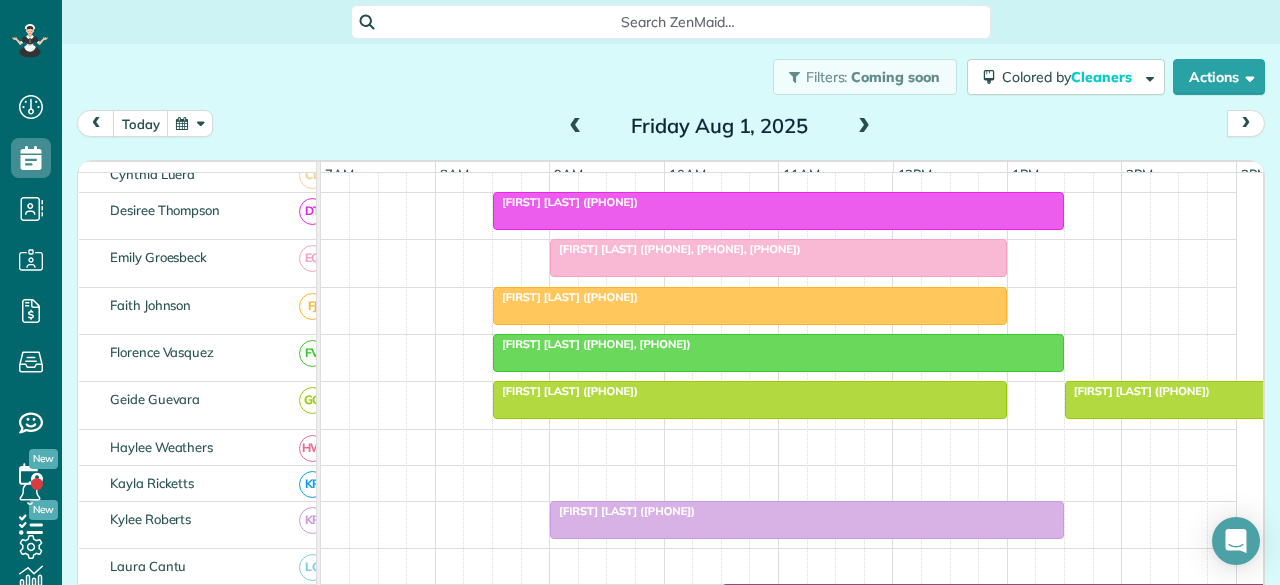 click at bounding box center [778, 353] 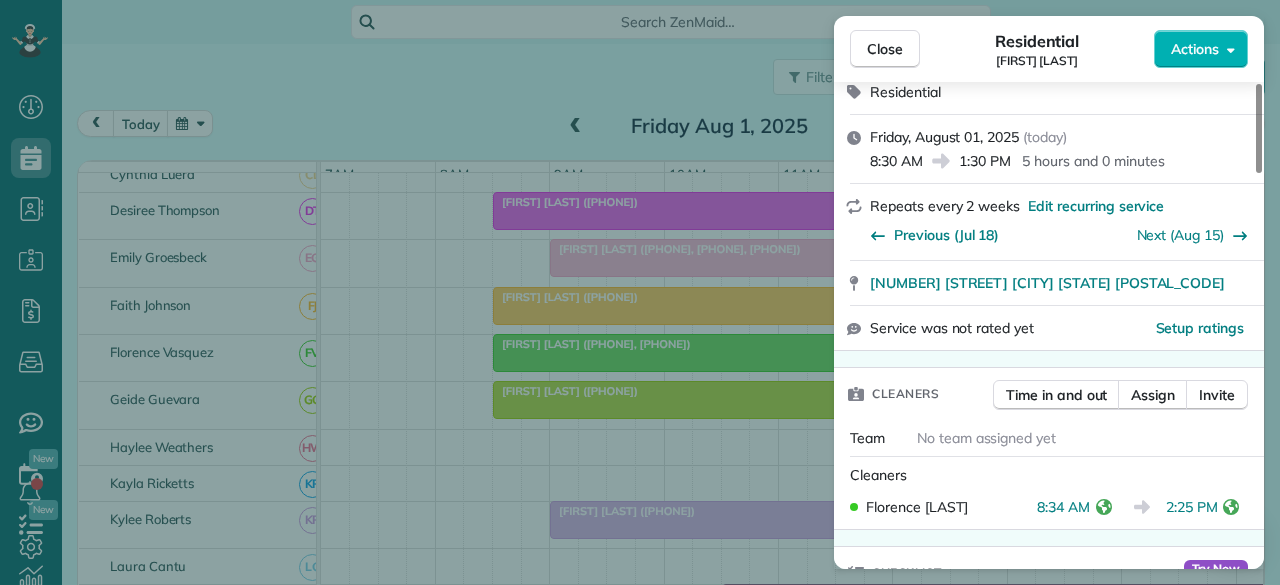 scroll, scrollTop: 400, scrollLeft: 0, axis: vertical 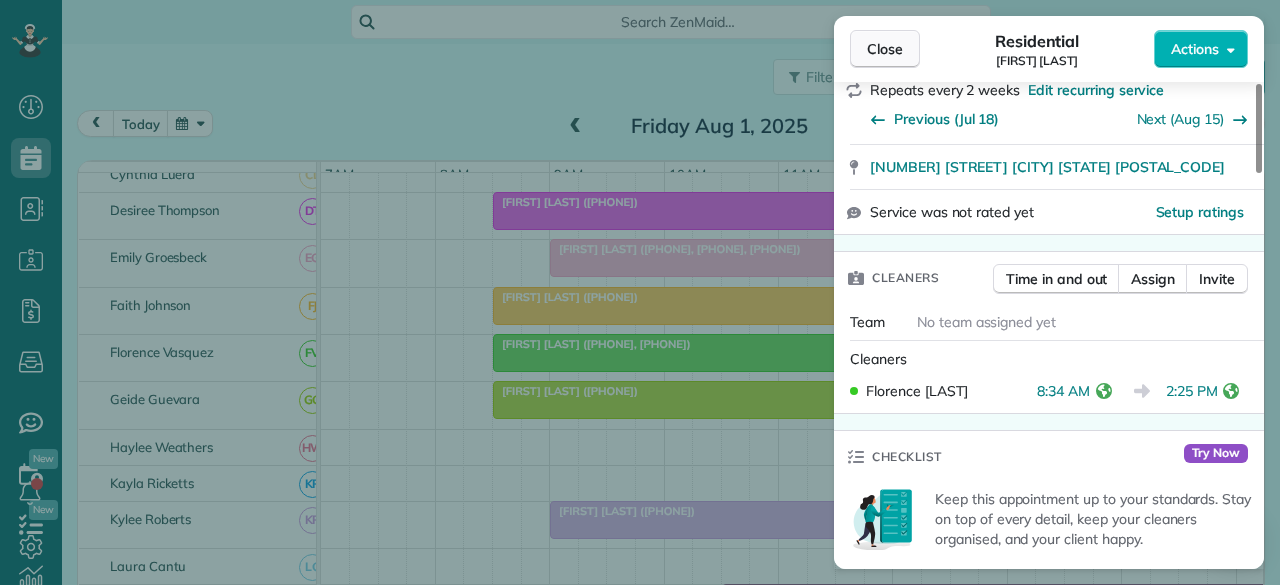 click on "Close" at bounding box center [885, 49] 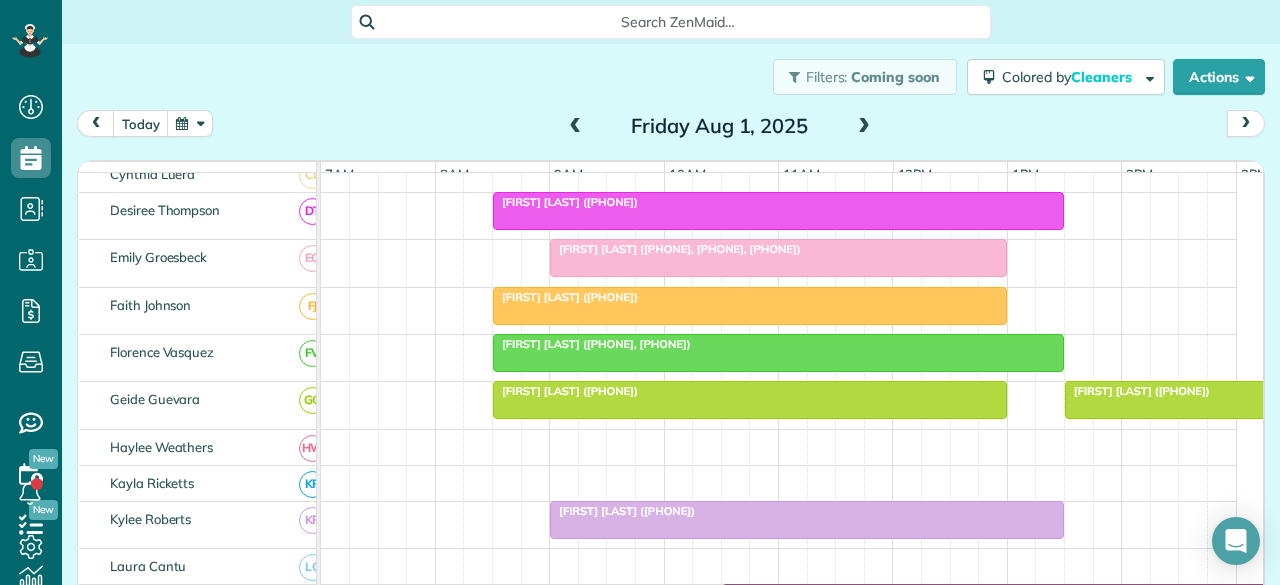 click at bounding box center (750, 400) 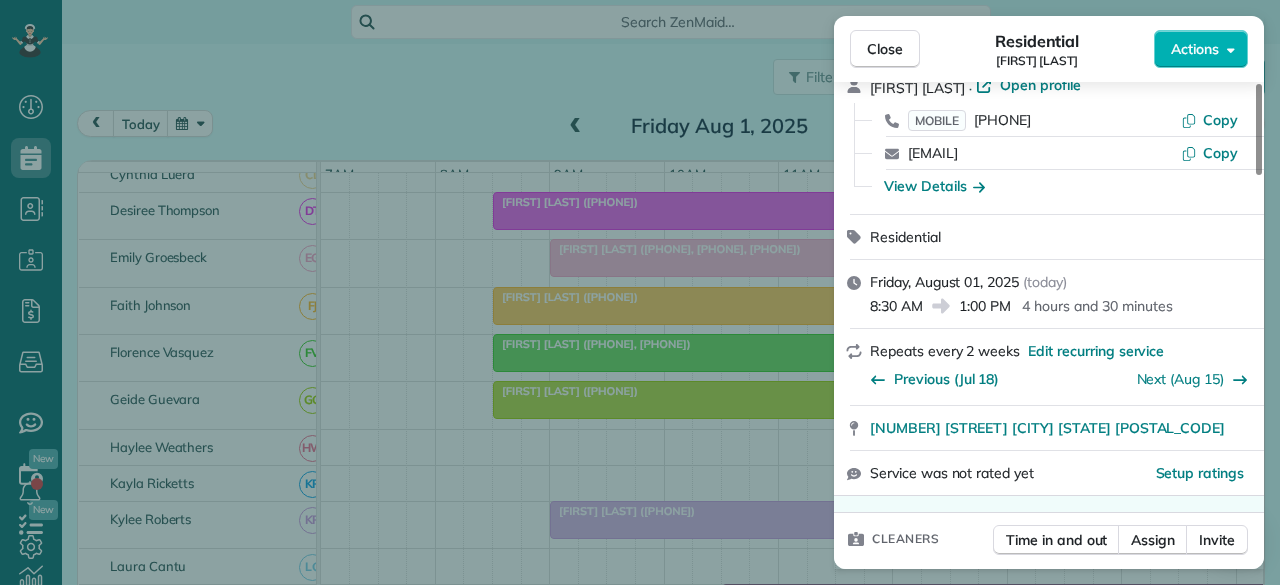 scroll, scrollTop: 300, scrollLeft: 0, axis: vertical 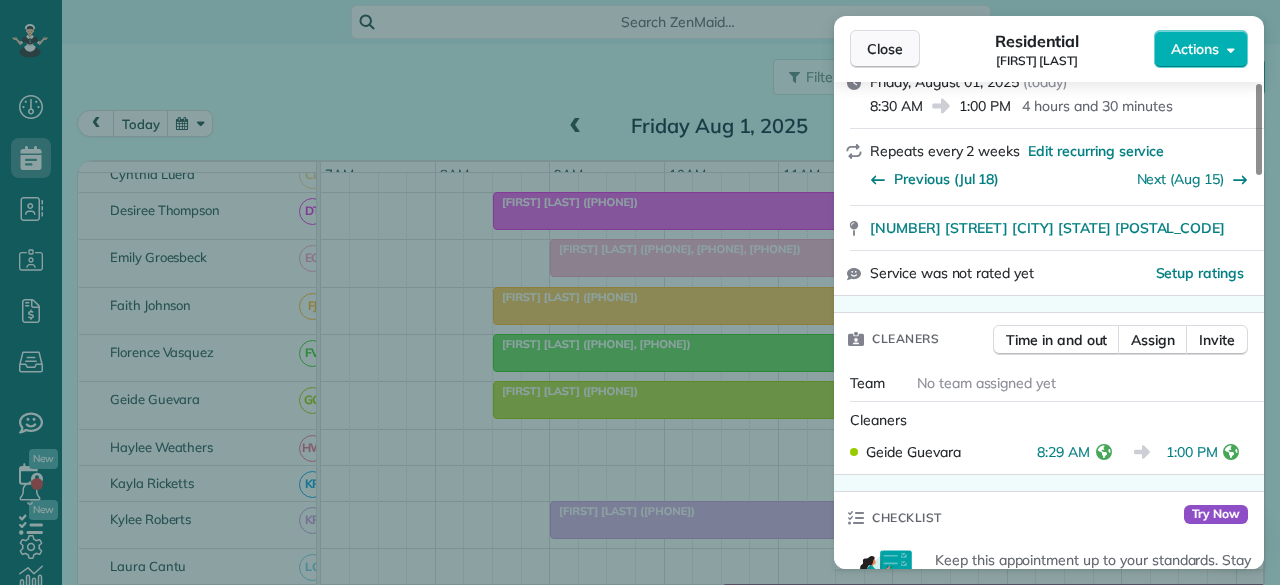 click on "Close" at bounding box center (885, 49) 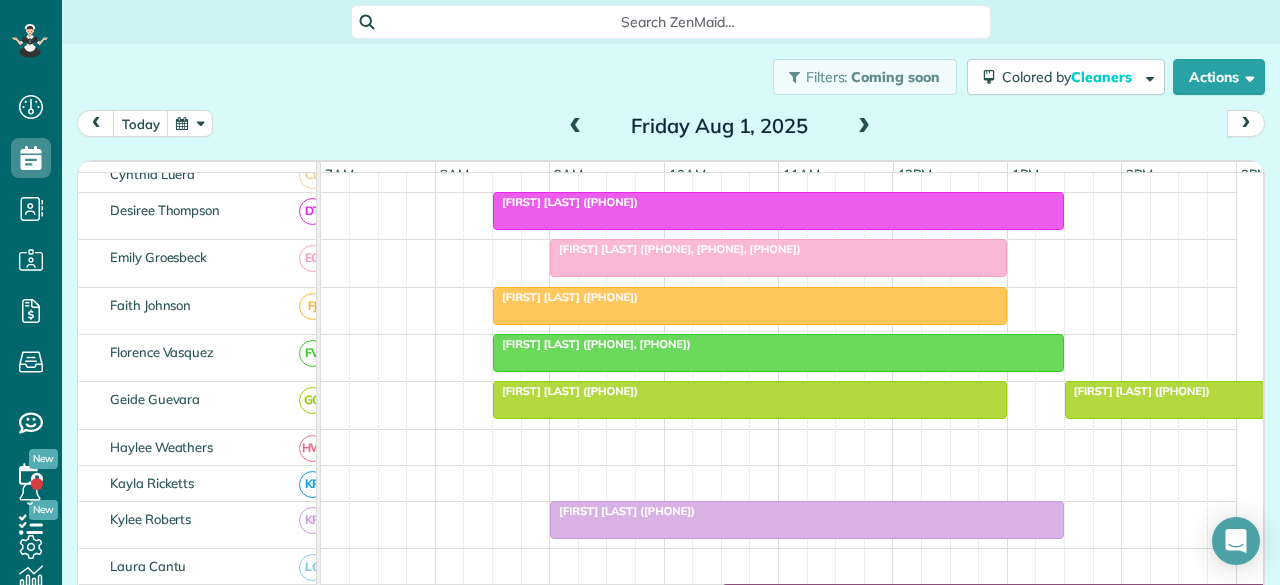 click at bounding box center (1236, 400) 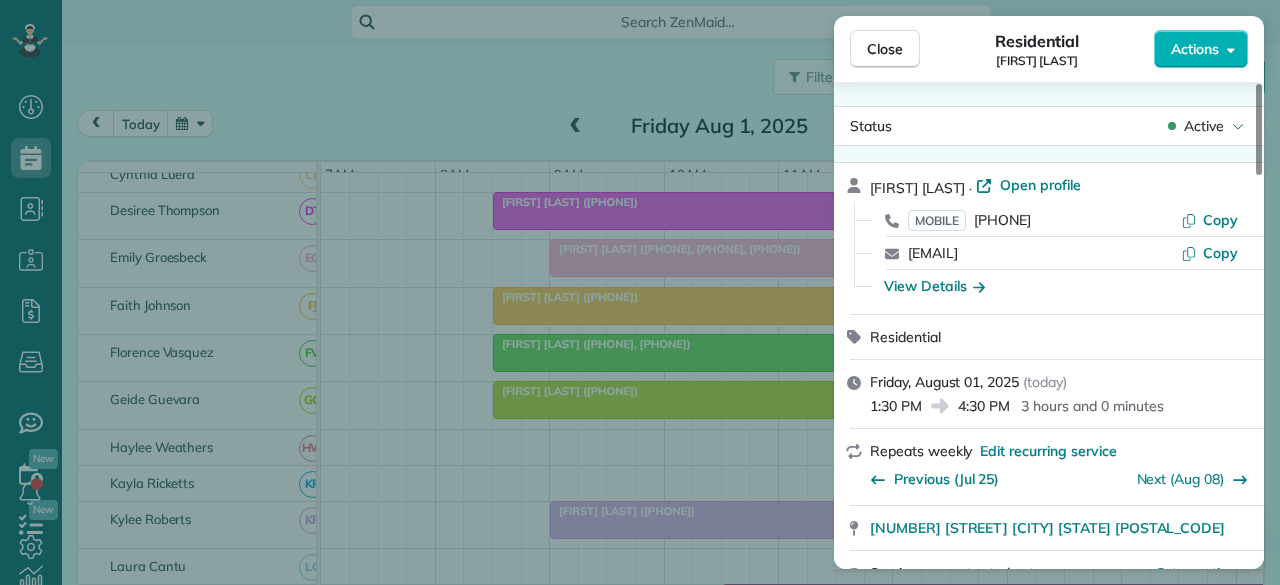 scroll, scrollTop: 0, scrollLeft: 0, axis: both 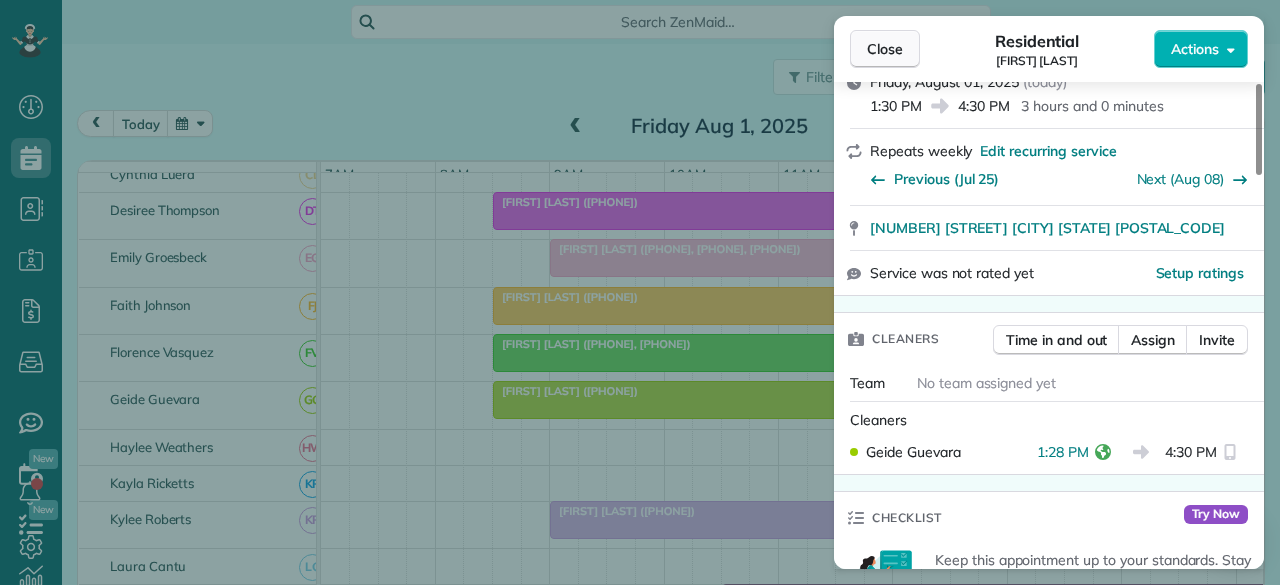 click on "Close" at bounding box center (885, 49) 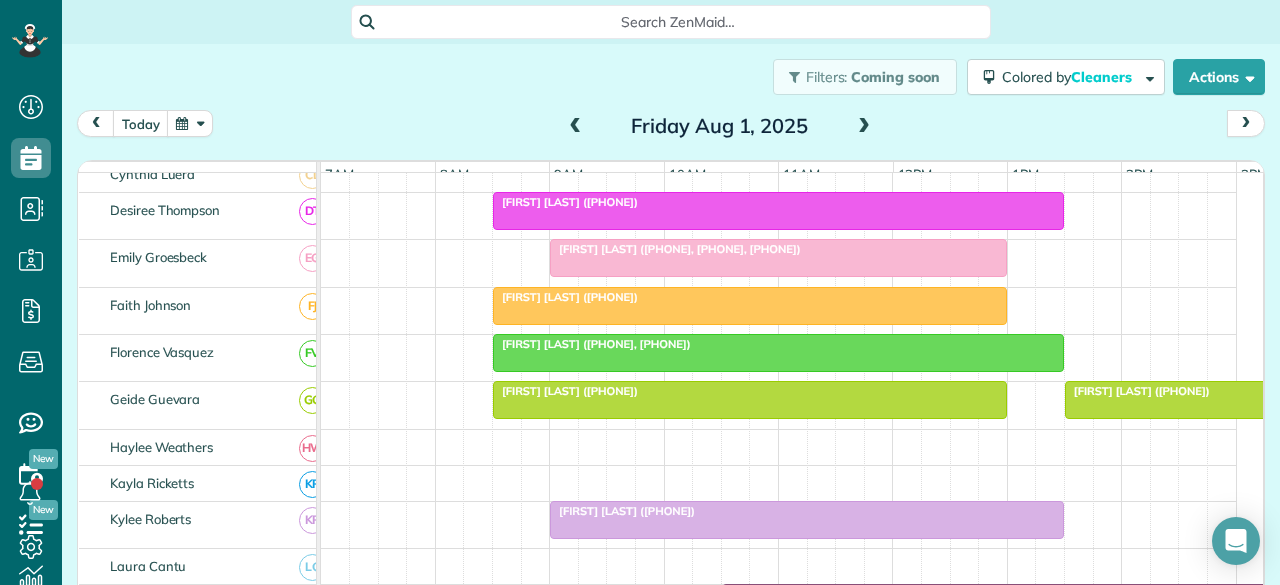 scroll, scrollTop: 600, scrollLeft: 0, axis: vertical 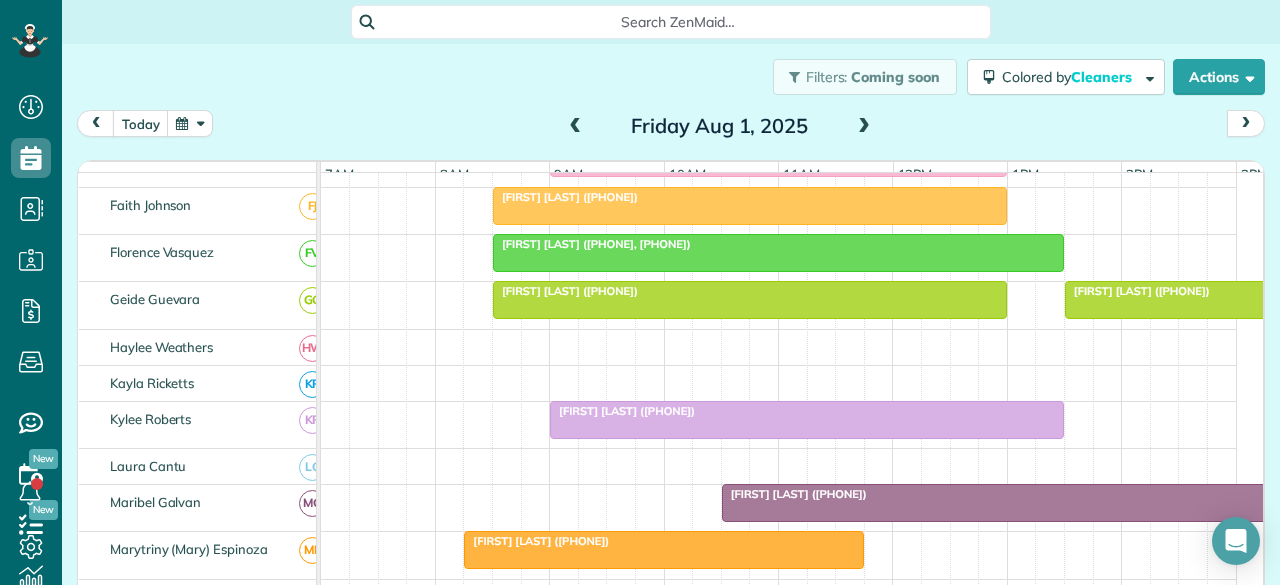 click on "[FIRST] [LAST] ([PHONE])" at bounding box center [622, 411] 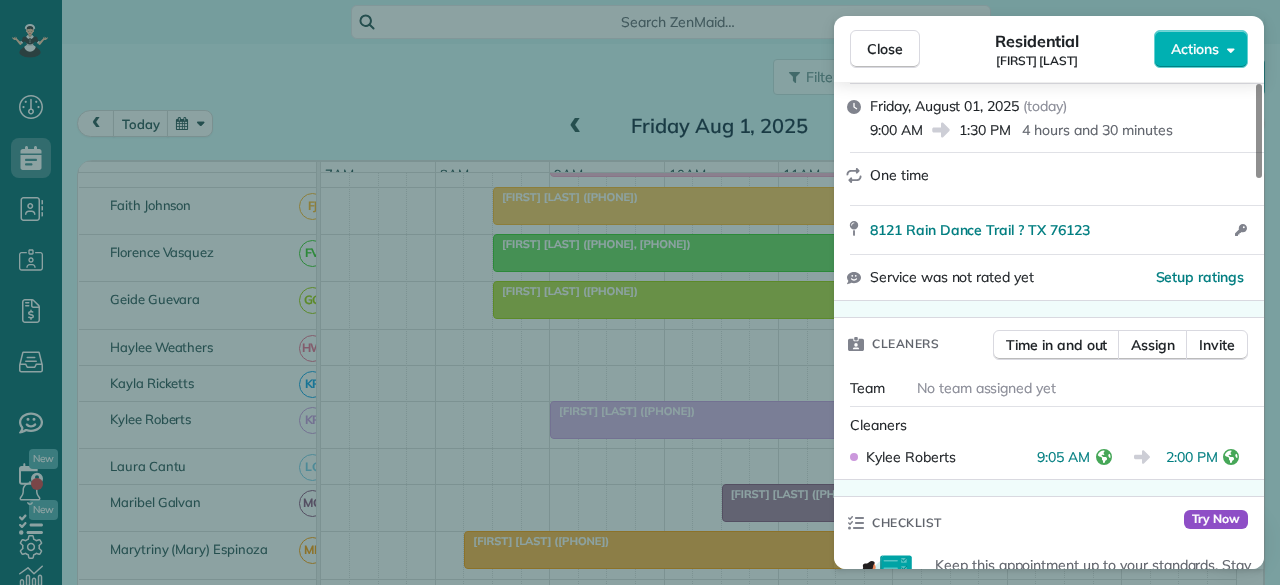scroll, scrollTop: 300, scrollLeft: 0, axis: vertical 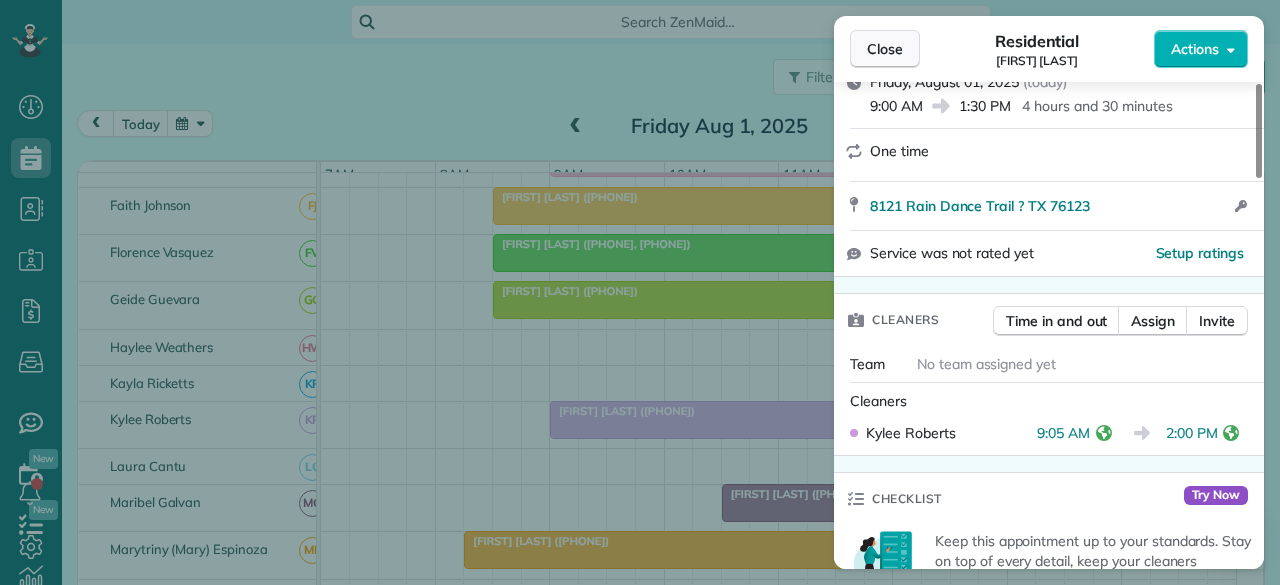 click on "Close" at bounding box center (885, 49) 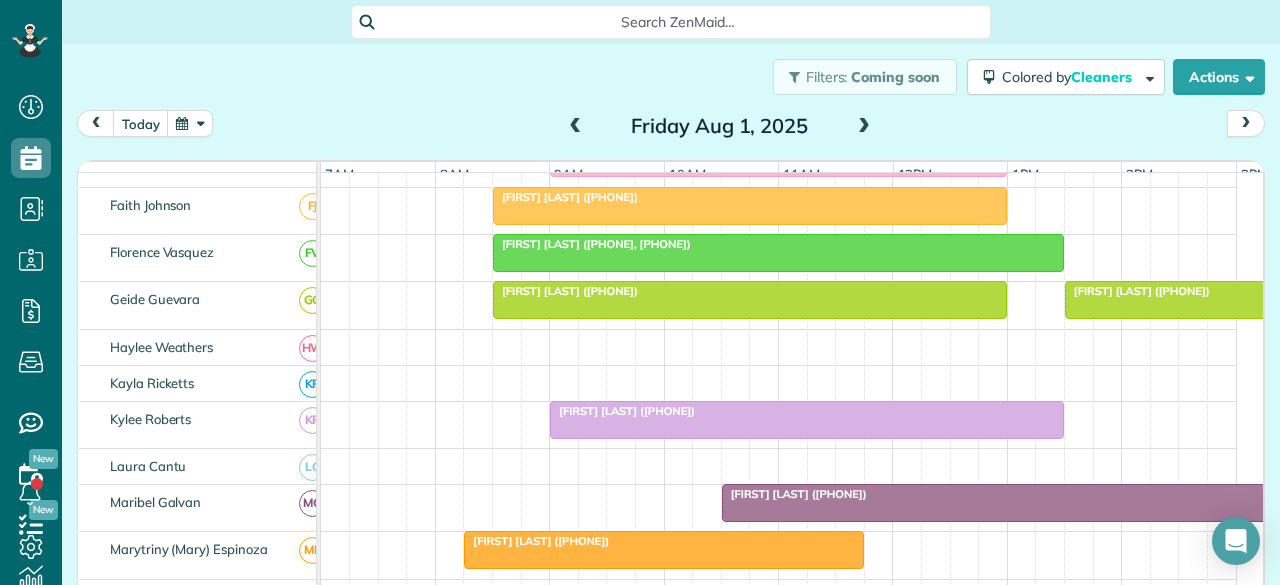 click on "[FIRST] [LAST] ([PHONE])" at bounding box center [794, 494] 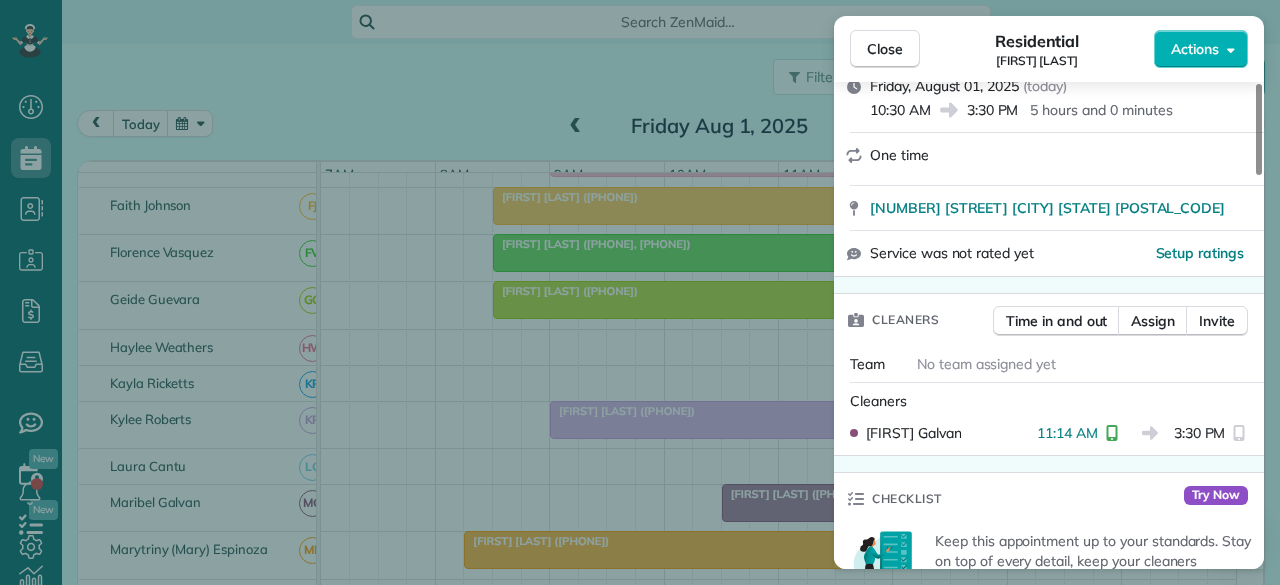 scroll, scrollTop: 300, scrollLeft: 0, axis: vertical 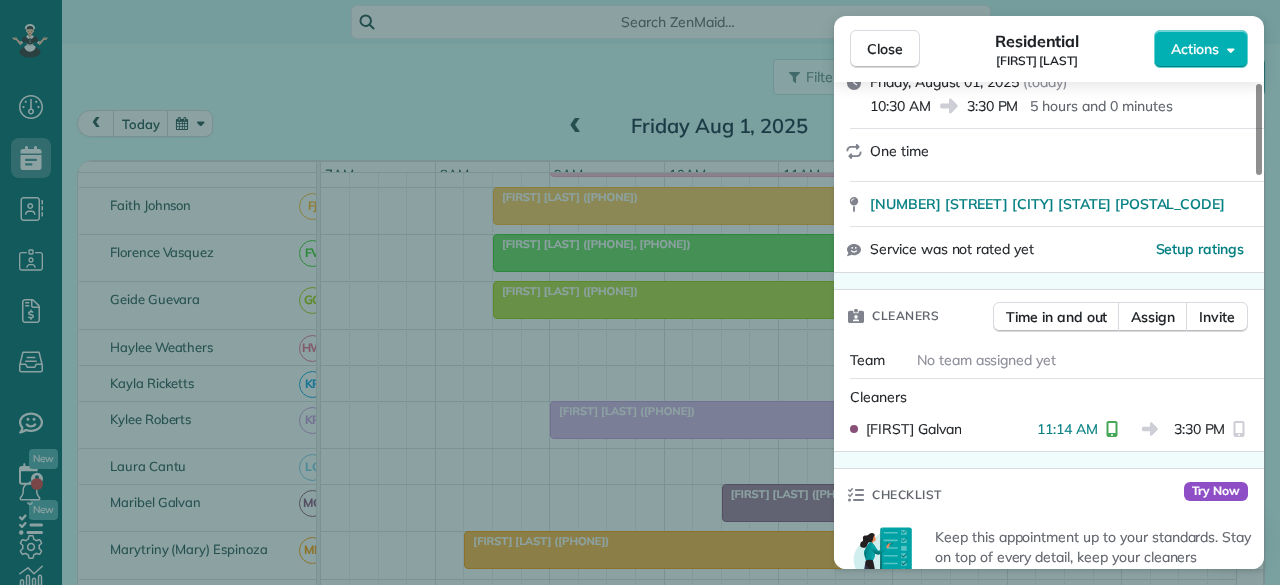 drag, startPoint x: 895, startPoint y: 39, endPoint x: 726, endPoint y: 329, distance: 335.65012 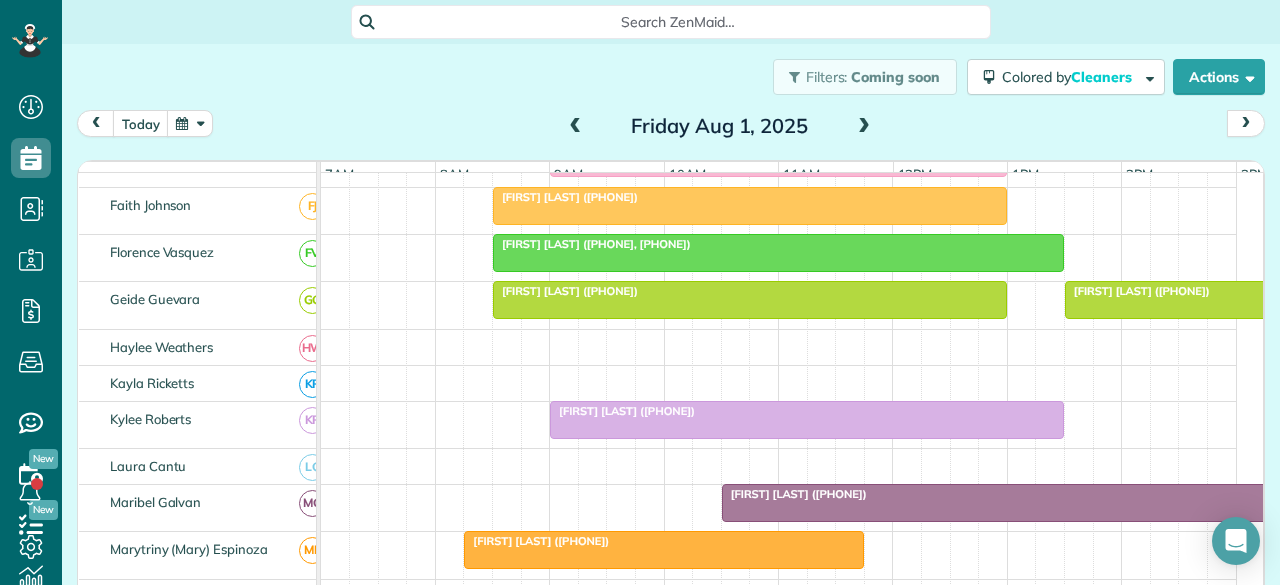 scroll, scrollTop: 666, scrollLeft: 0, axis: vertical 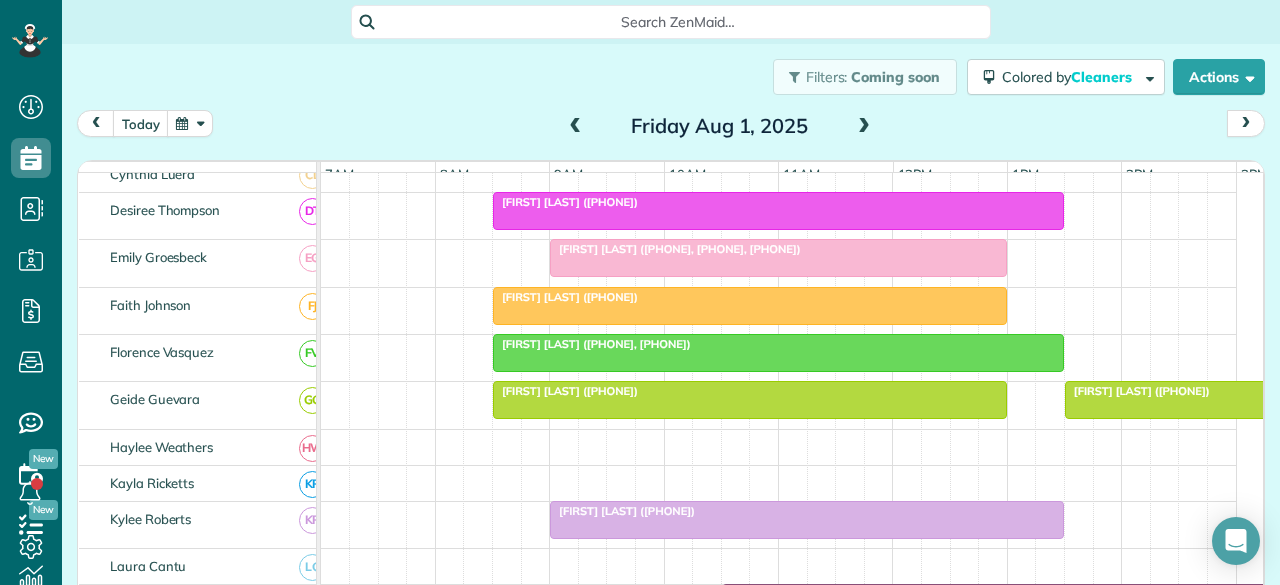 click on "[FIRST] [LAST] ([PHONE])" at bounding box center (750, 297) 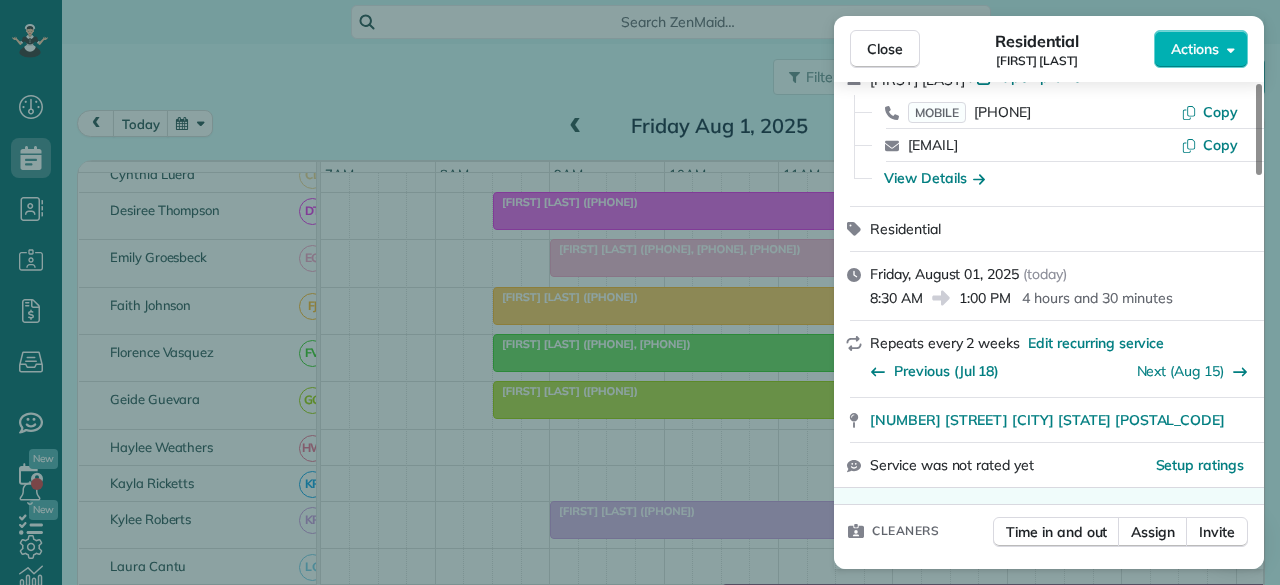 scroll, scrollTop: 300, scrollLeft: 0, axis: vertical 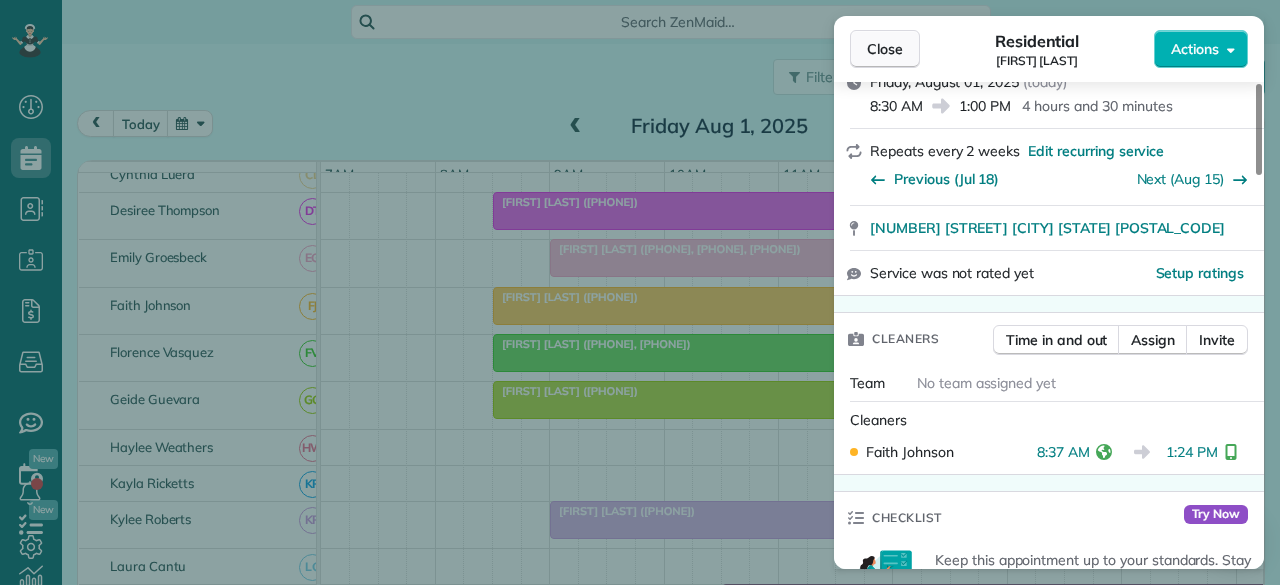click on "Close" at bounding box center (885, 49) 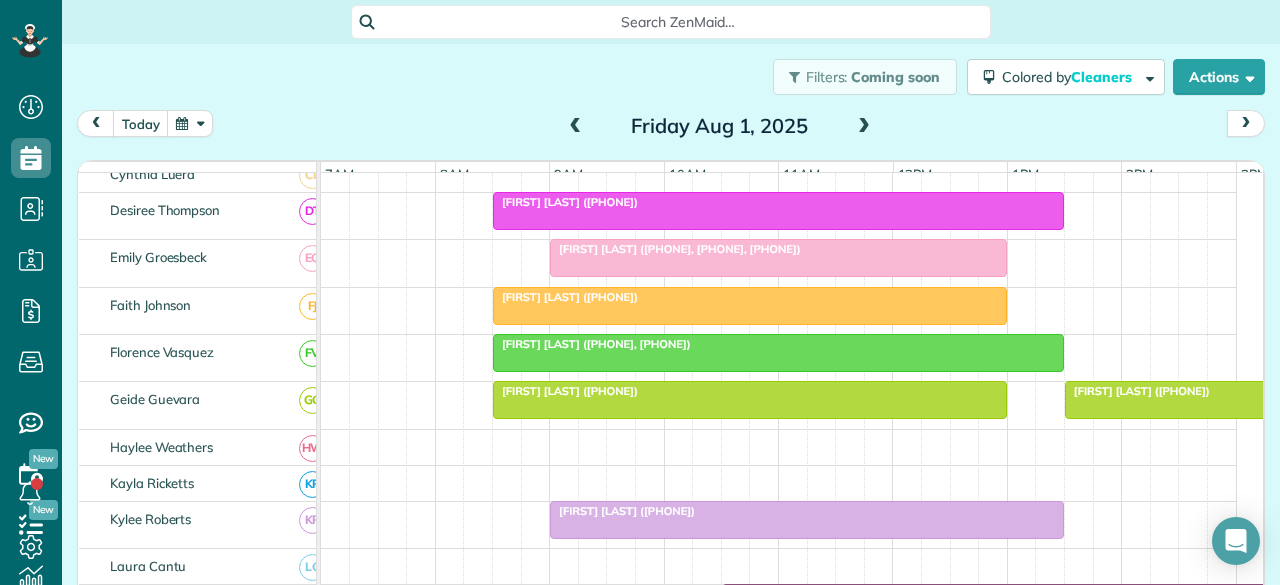 scroll, scrollTop: 563, scrollLeft: 0, axis: vertical 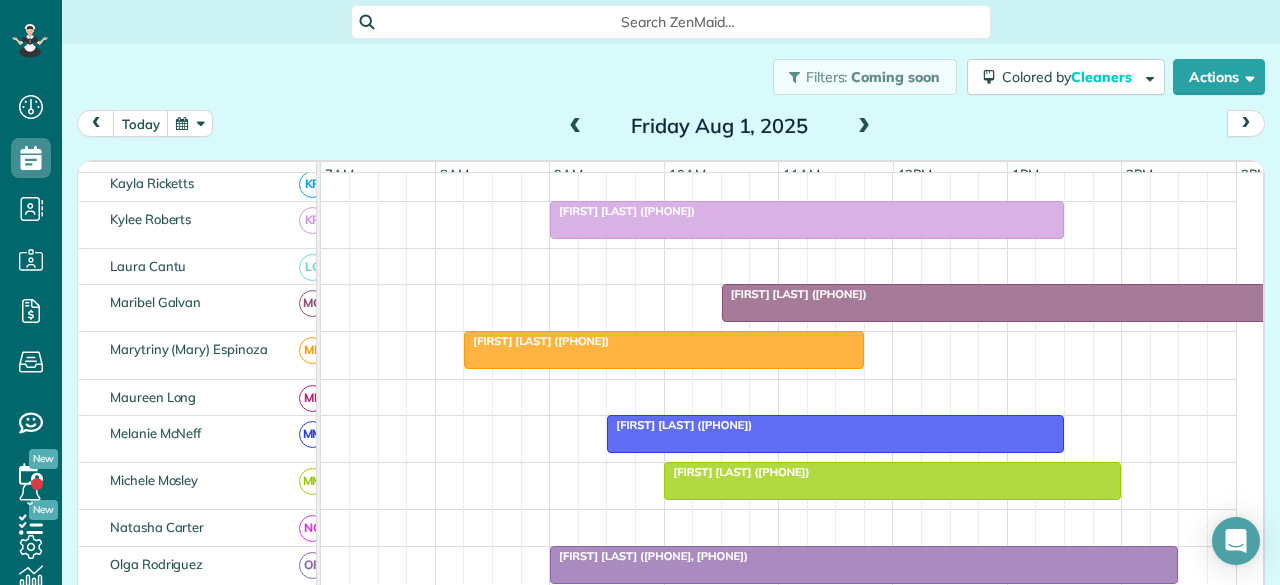 click on "[FIRST] [LAST] ([PHONE])" at bounding box center [536, 341] 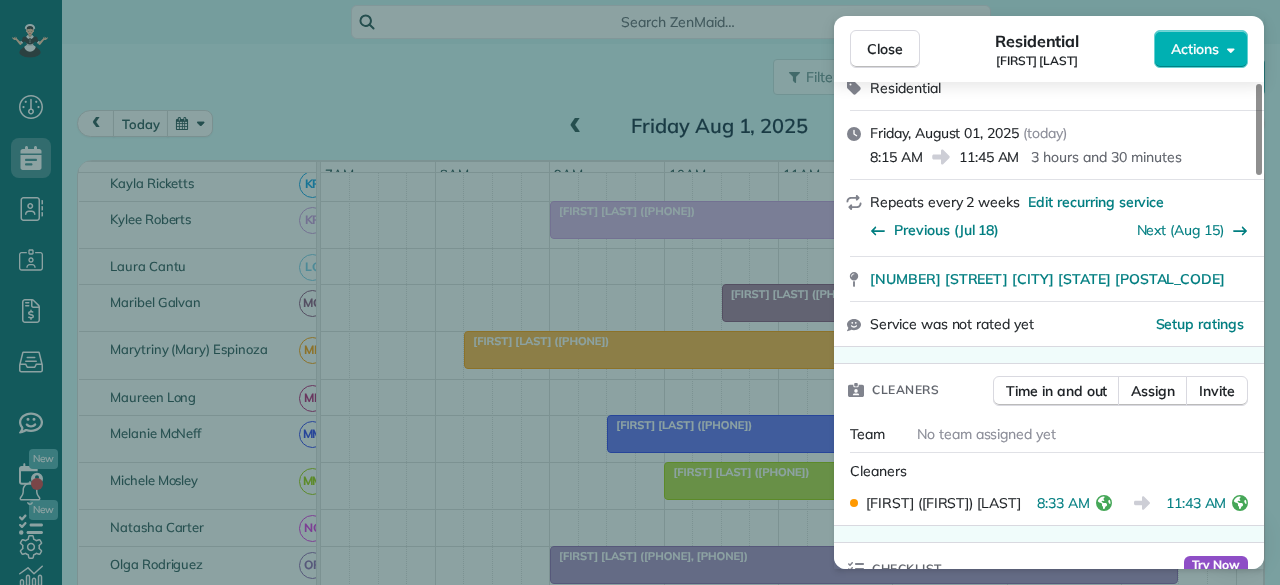 scroll, scrollTop: 300, scrollLeft: 0, axis: vertical 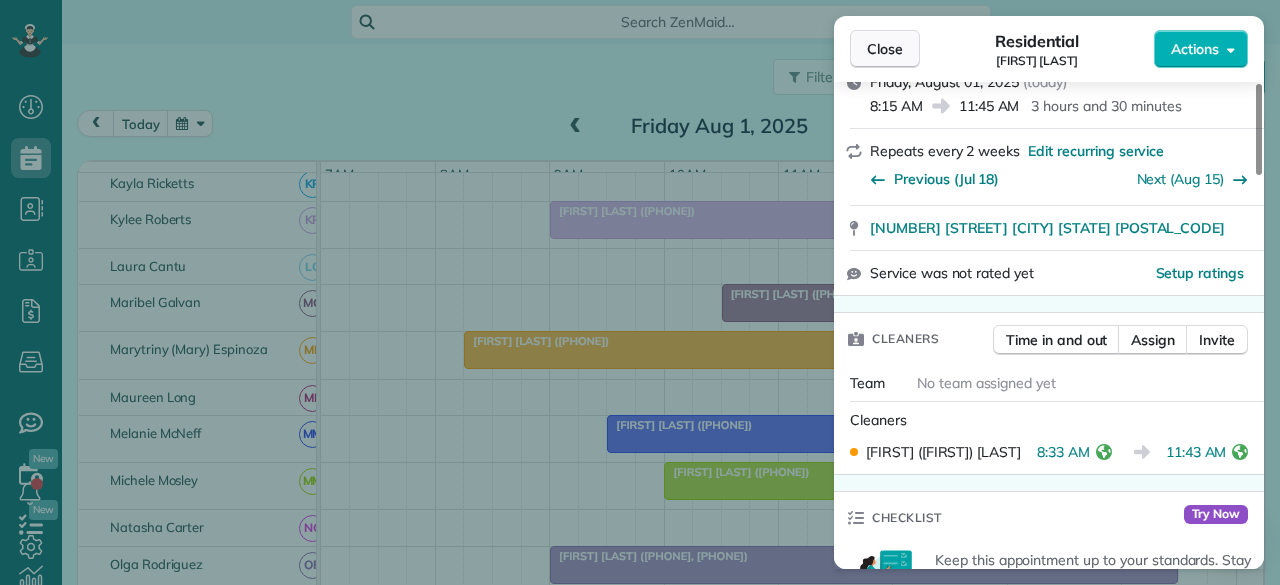 click on "Close" at bounding box center [885, 49] 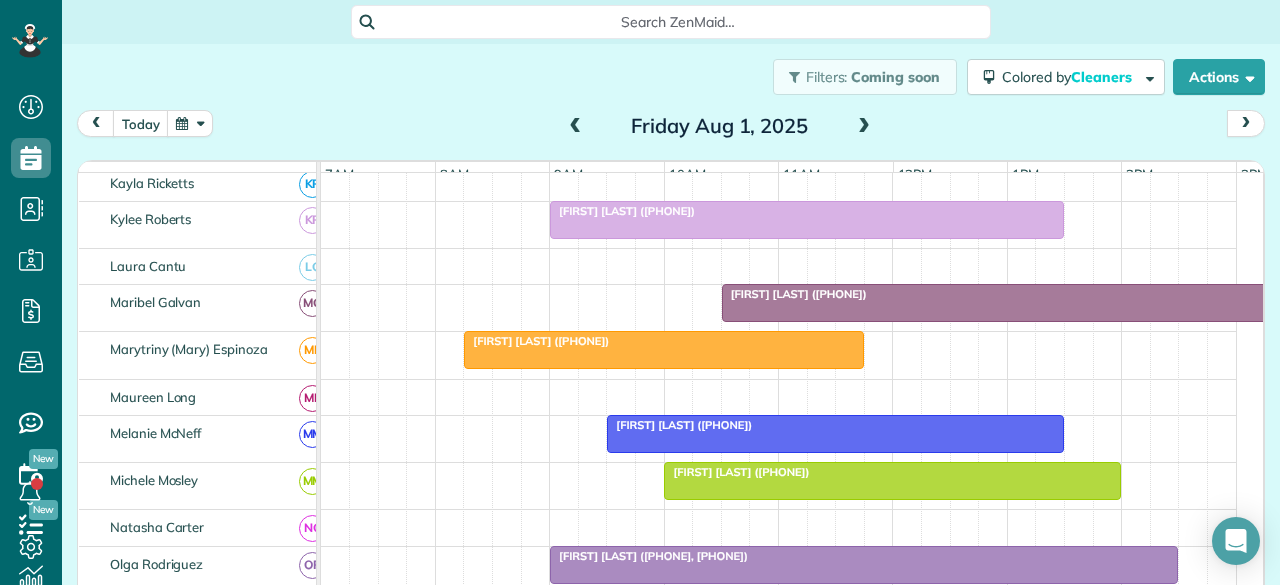 scroll, scrollTop: 867, scrollLeft: 0, axis: vertical 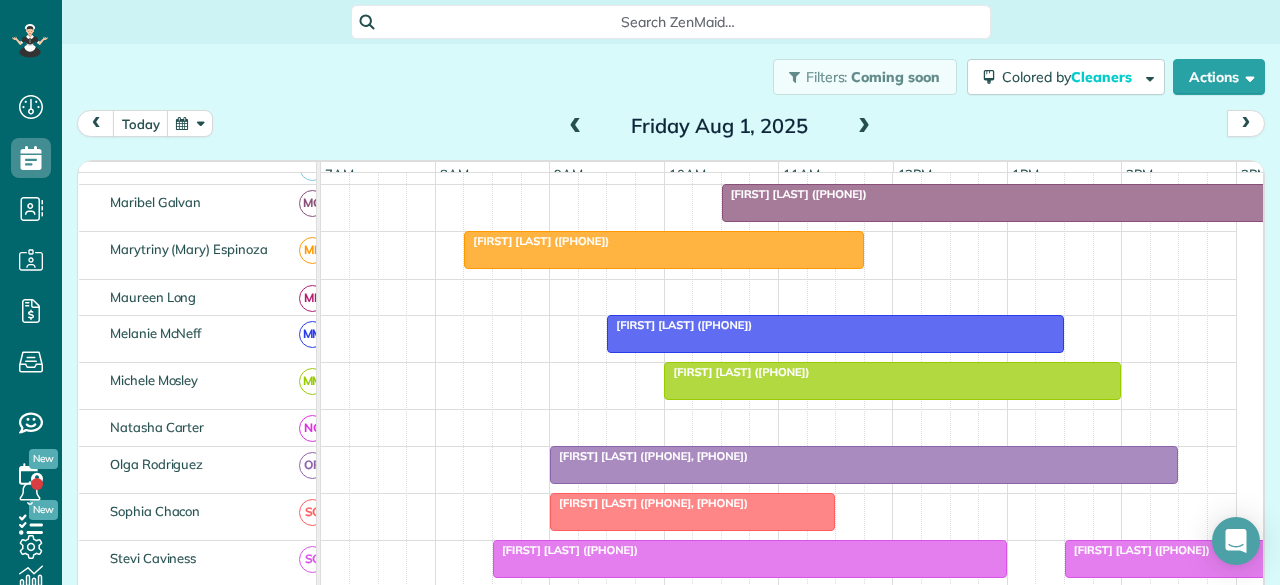 click at bounding box center [864, 465] 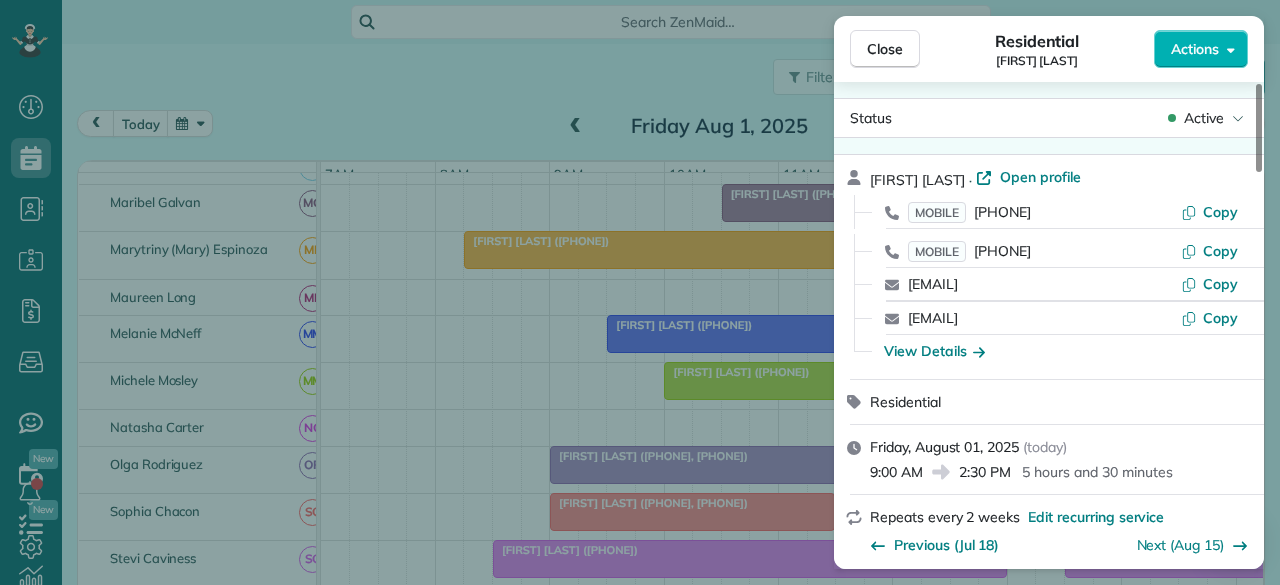 scroll, scrollTop: 0, scrollLeft: 0, axis: both 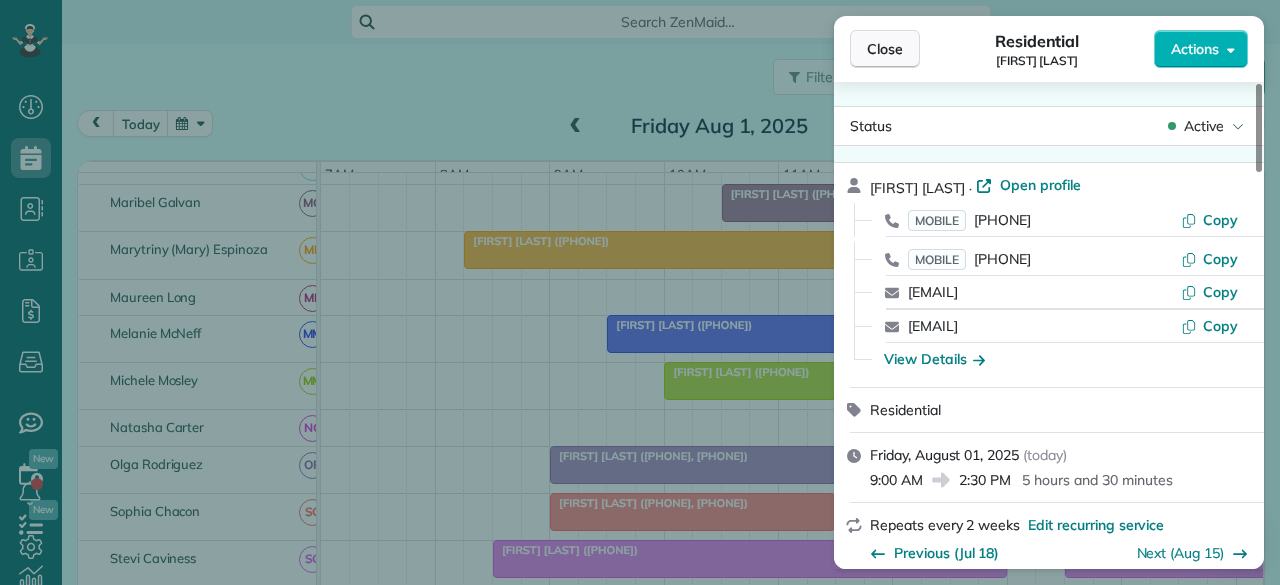 click on "Close" at bounding box center (885, 49) 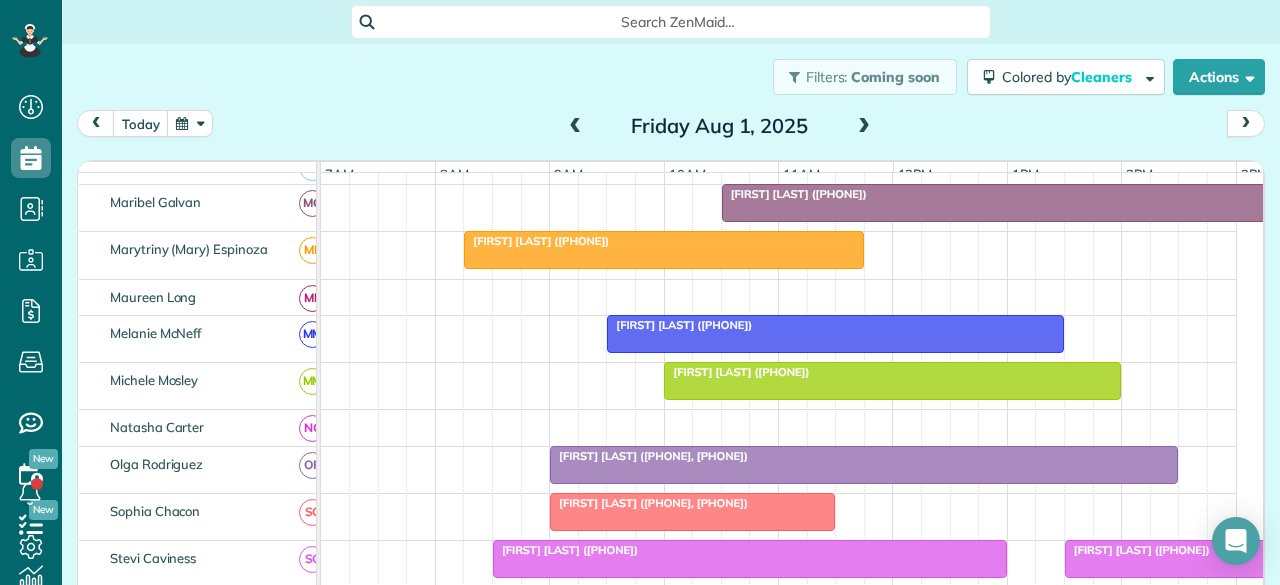 scroll, scrollTop: 972, scrollLeft: 0, axis: vertical 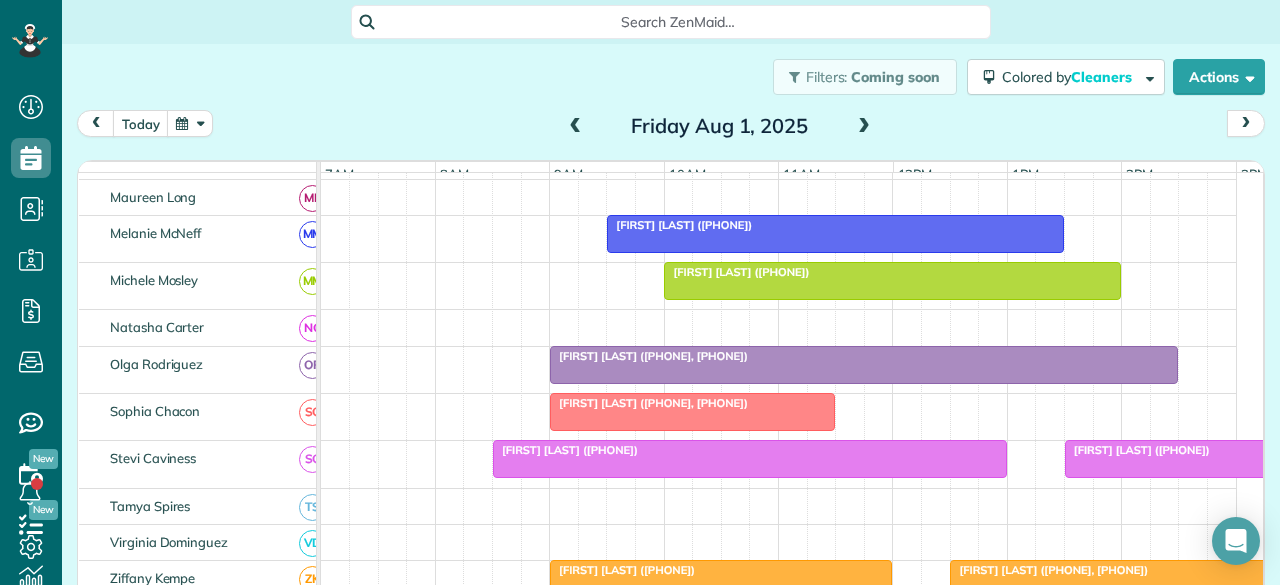 click on "[FIRST] [LAST] ([PHONE], [PHONE])" at bounding box center [649, 356] 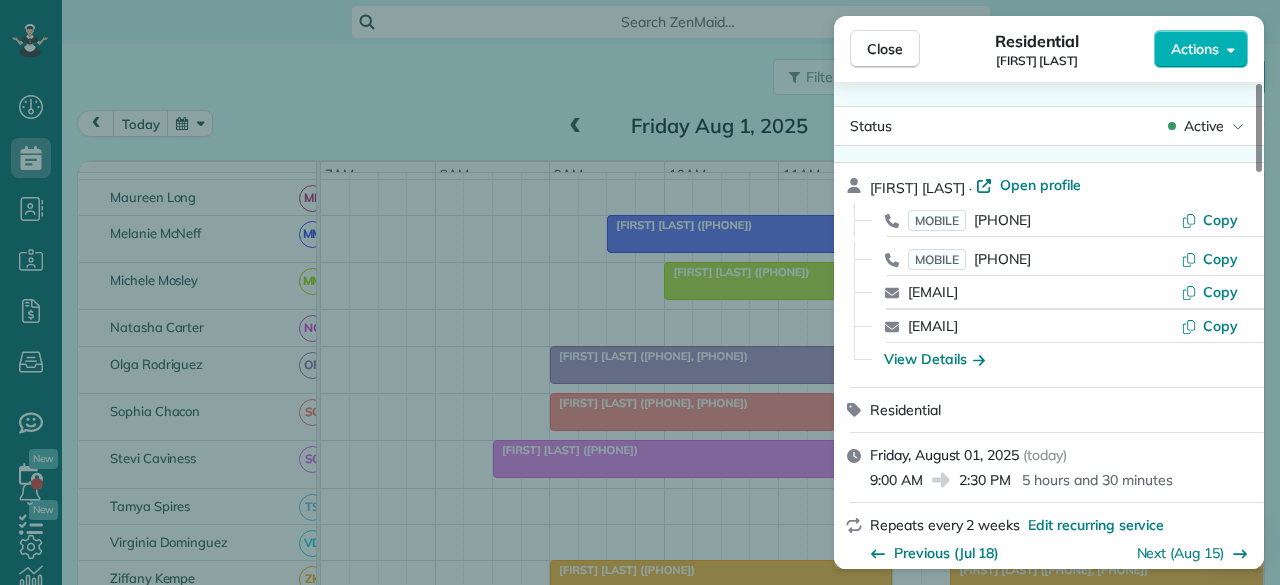 scroll, scrollTop: 0, scrollLeft: 0, axis: both 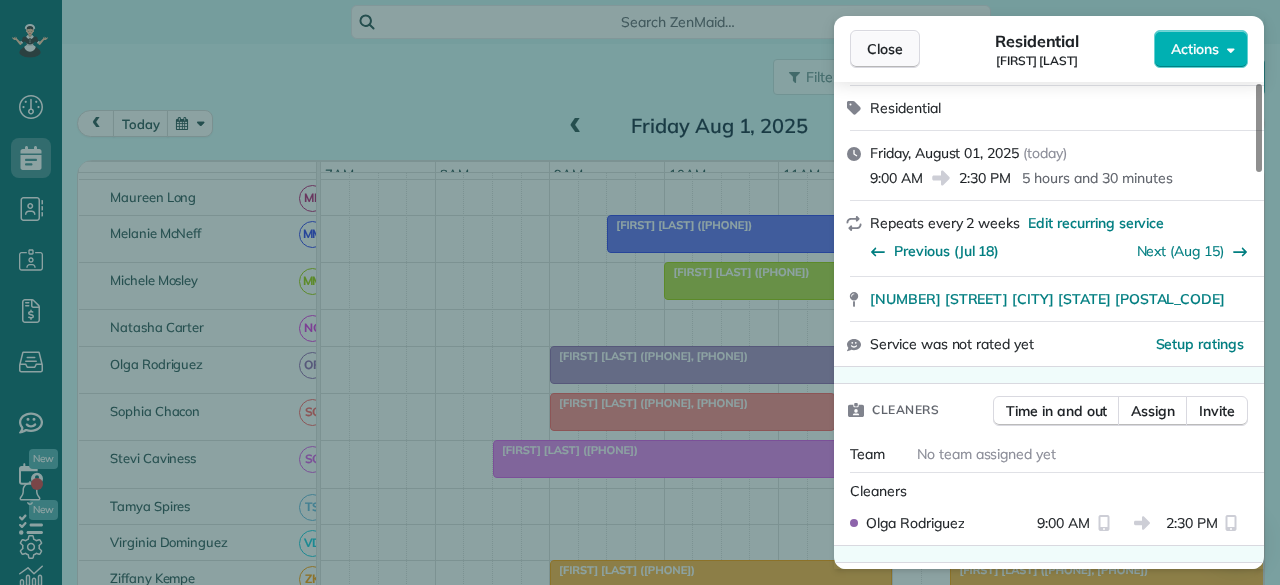 click on "Close" at bounding box center [885, 49] 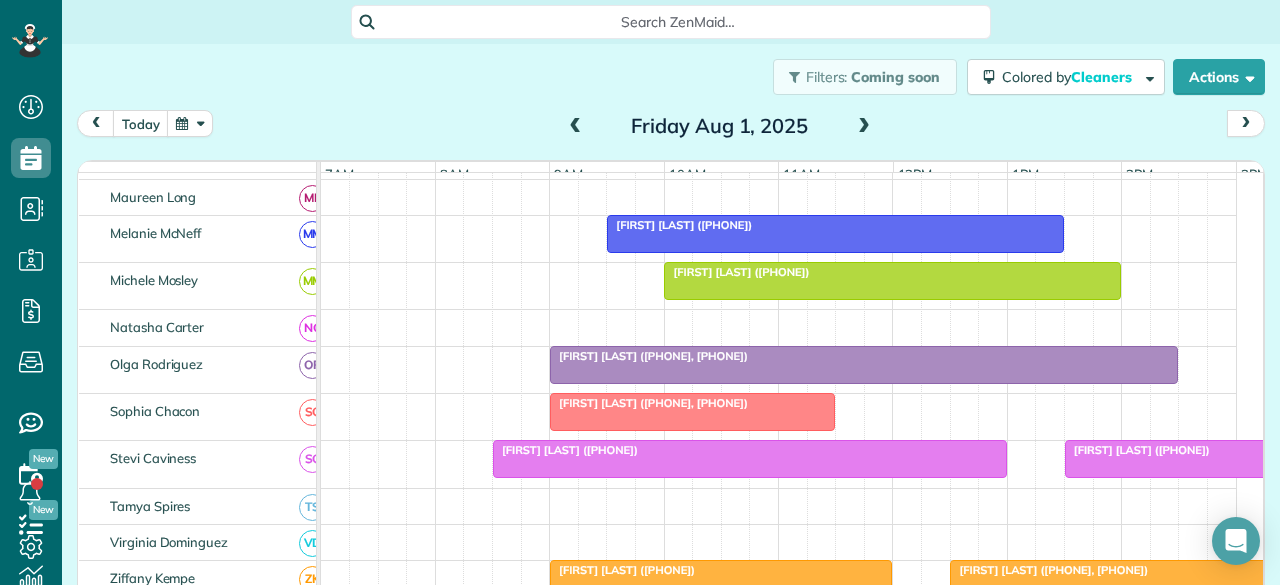 scroll, scrollTop: 1100, scrollLeft: 0, axis: vertical 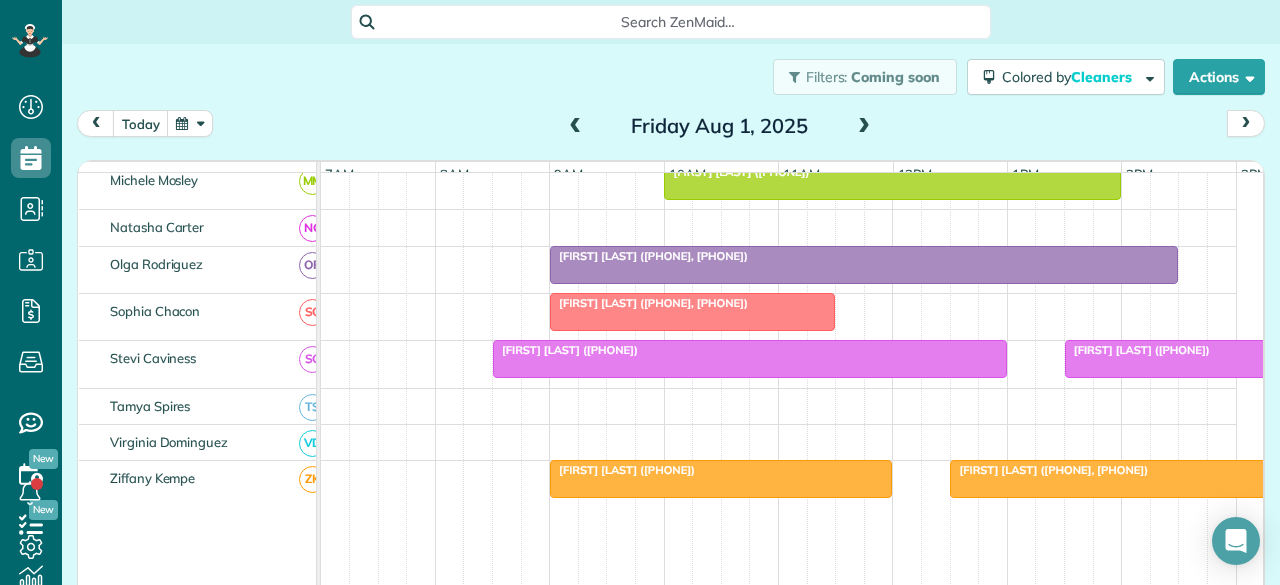 click at bounding box center [750, 359] 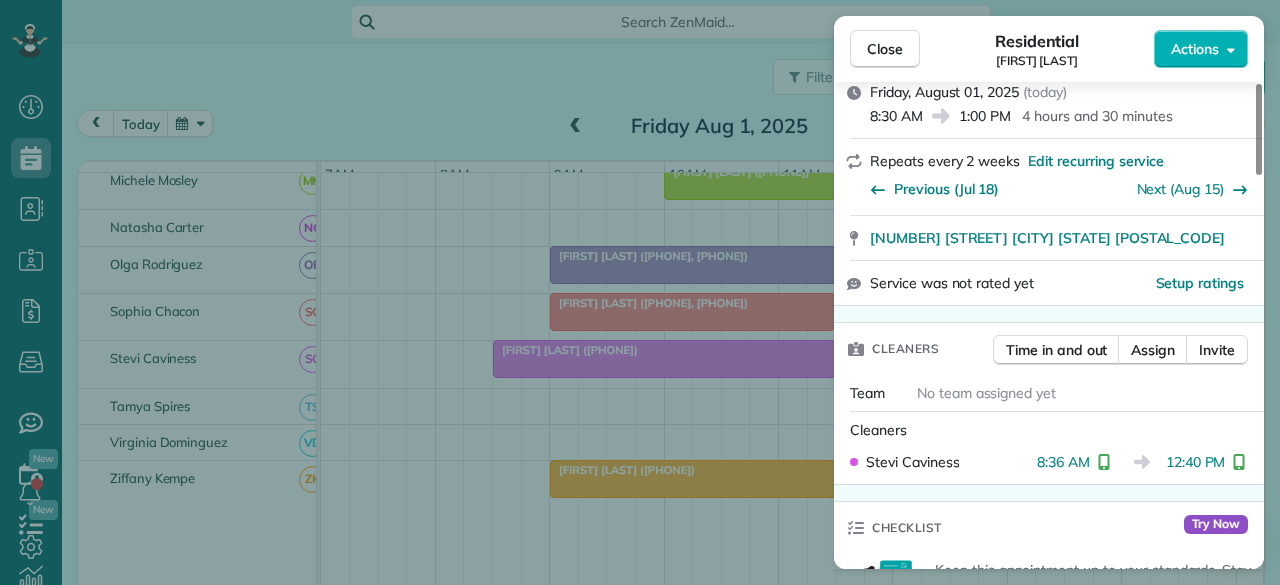 scroll, scrollTop: 300, scrollLeft: 0, axis: vertical 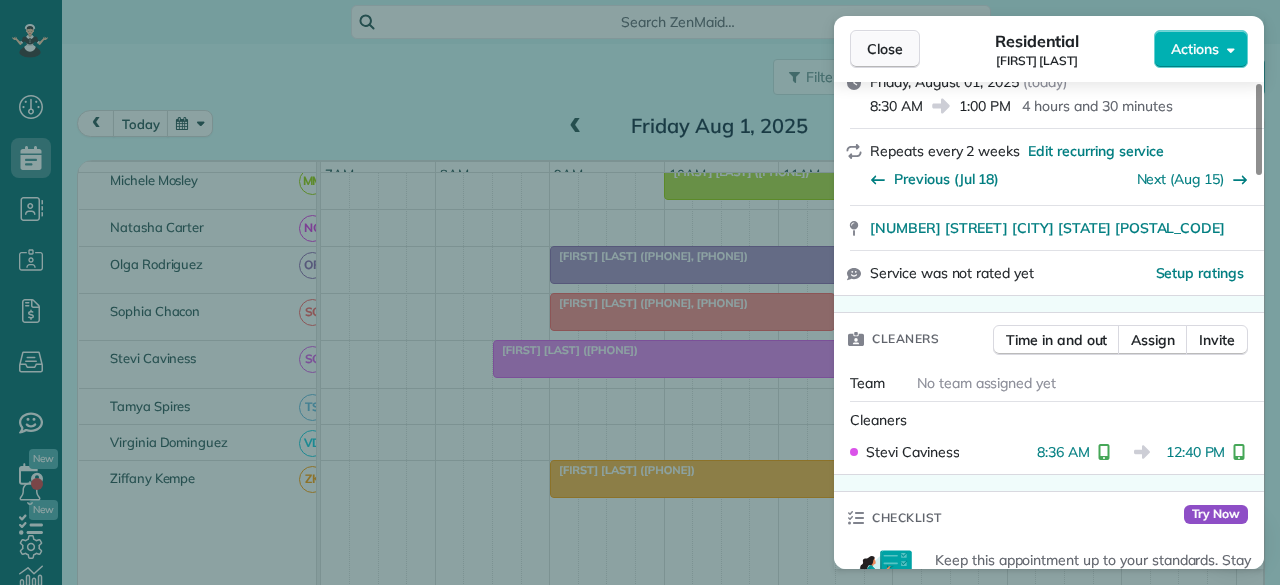 click on "Close" at bounding box center [885, 49] 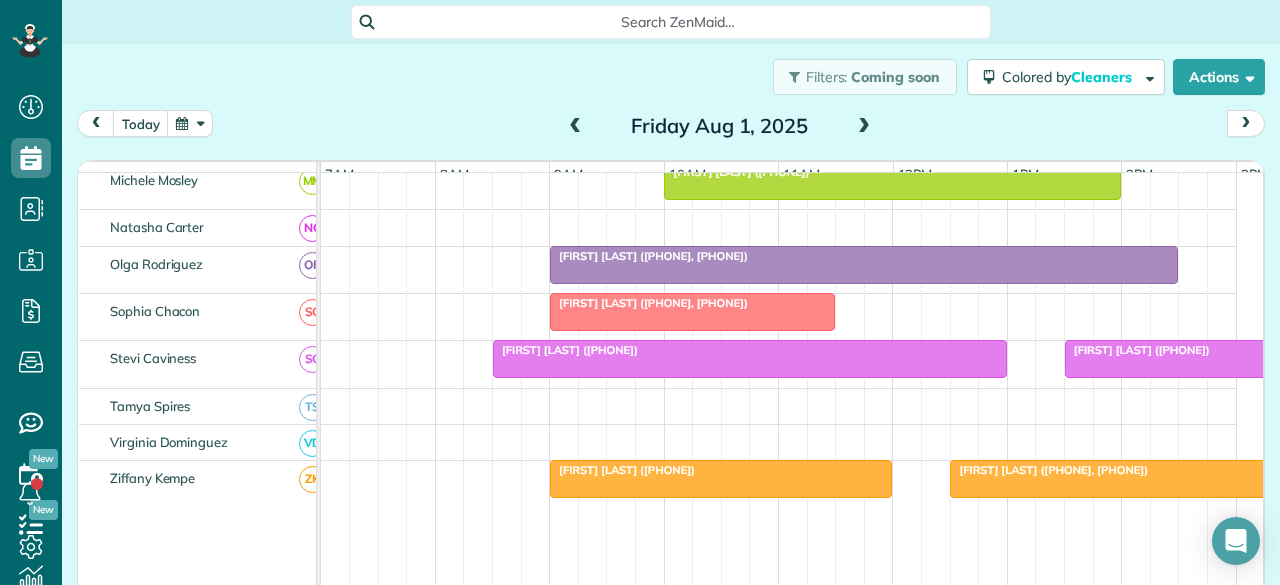 click on "[FIRST] [LAST] ([PHONE])" at bounding box center (750, 350) 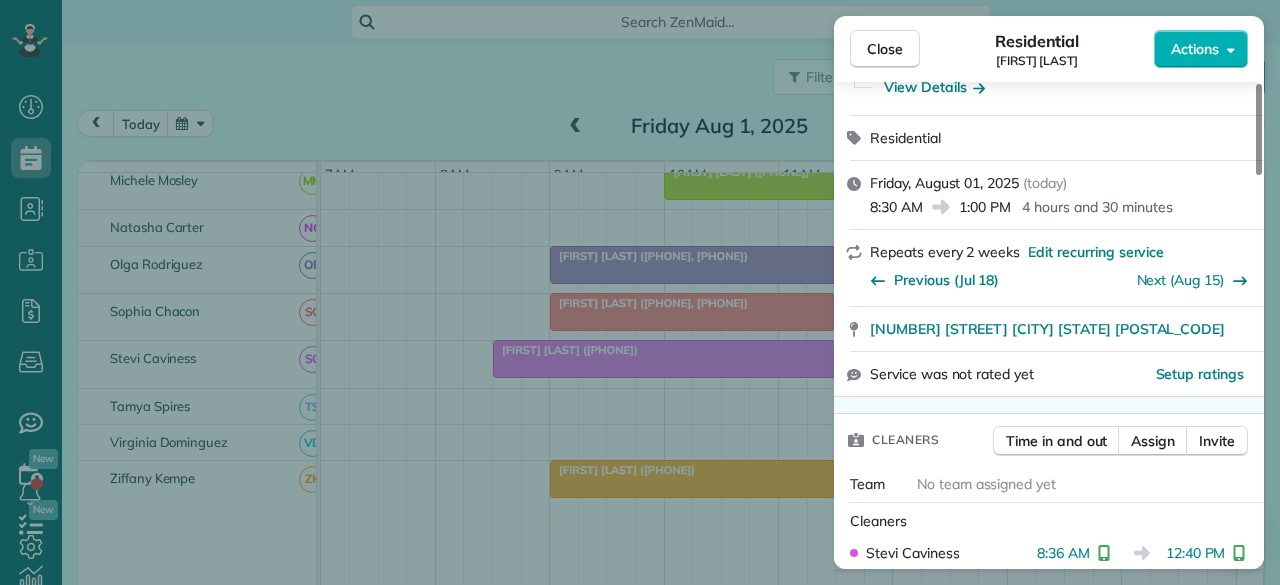 scroll, scrollTop: 200, scrollLeft: 0, axis: vertical 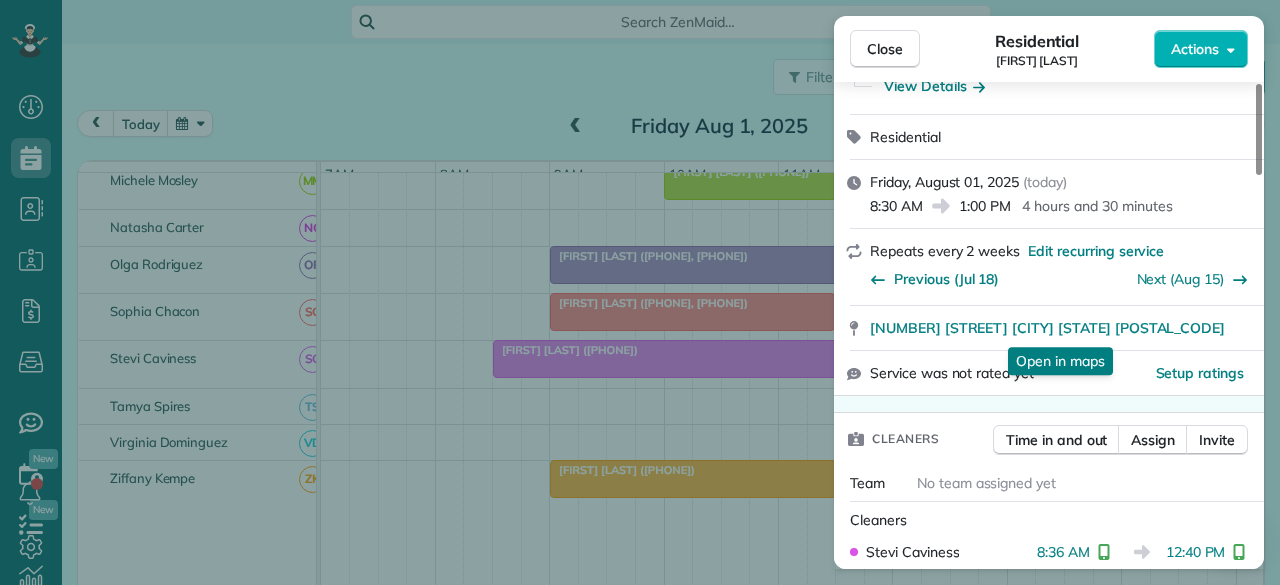 click on "Close" at bounding box center [885, 49] 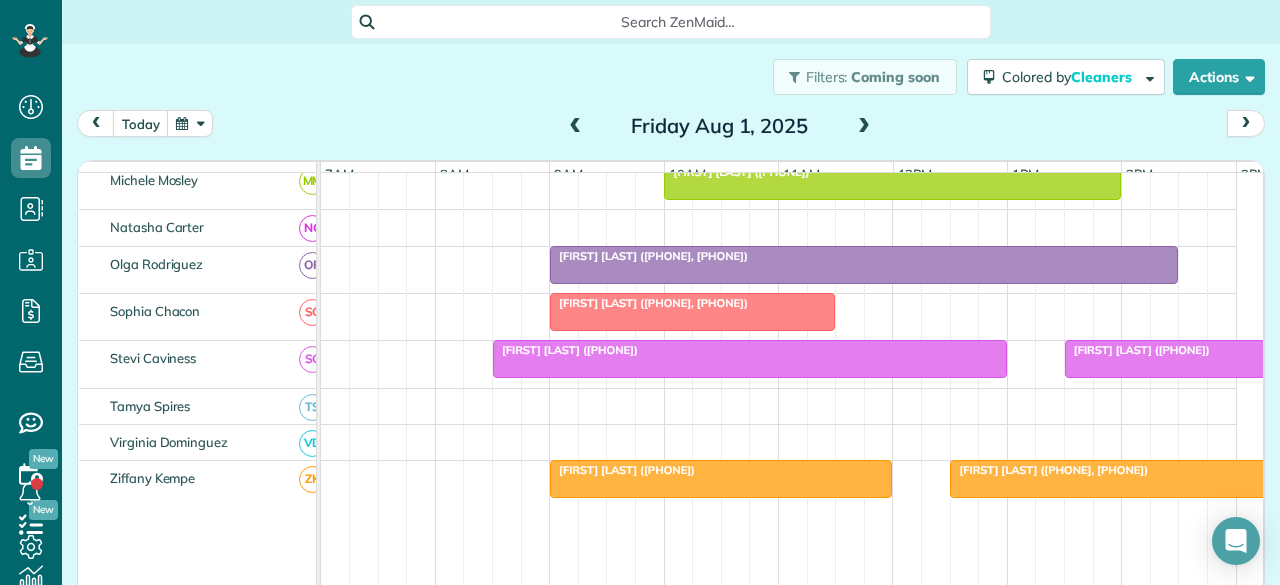 click at bounding box center (1264, 359) 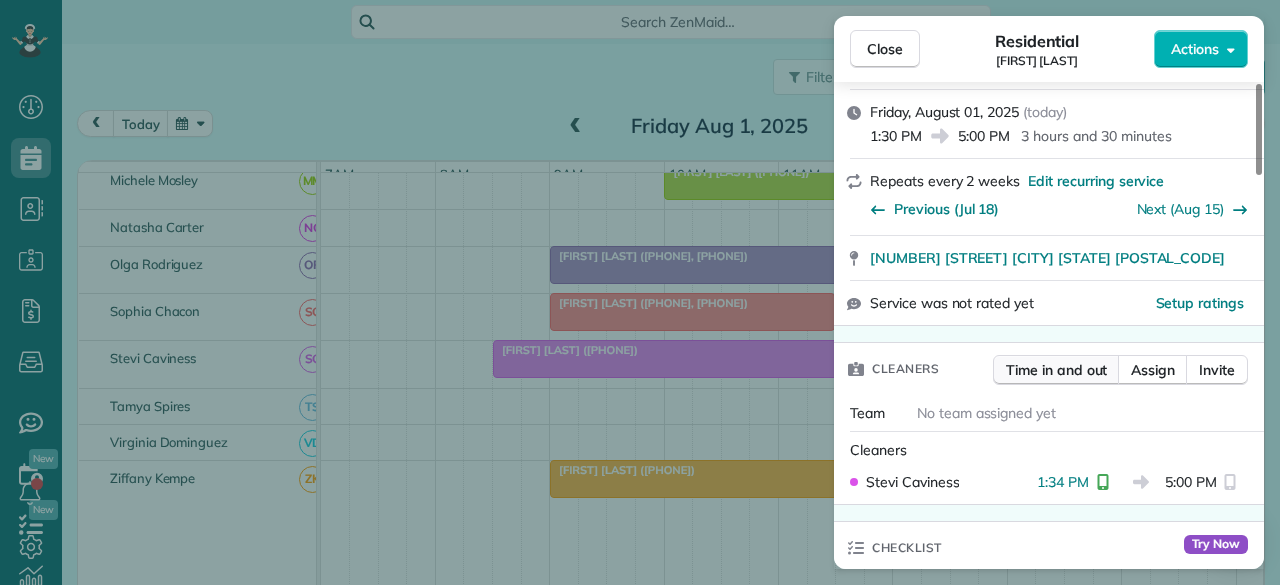 scroll, scrollTop: 300, scrollLeft: 0, axis: vertical 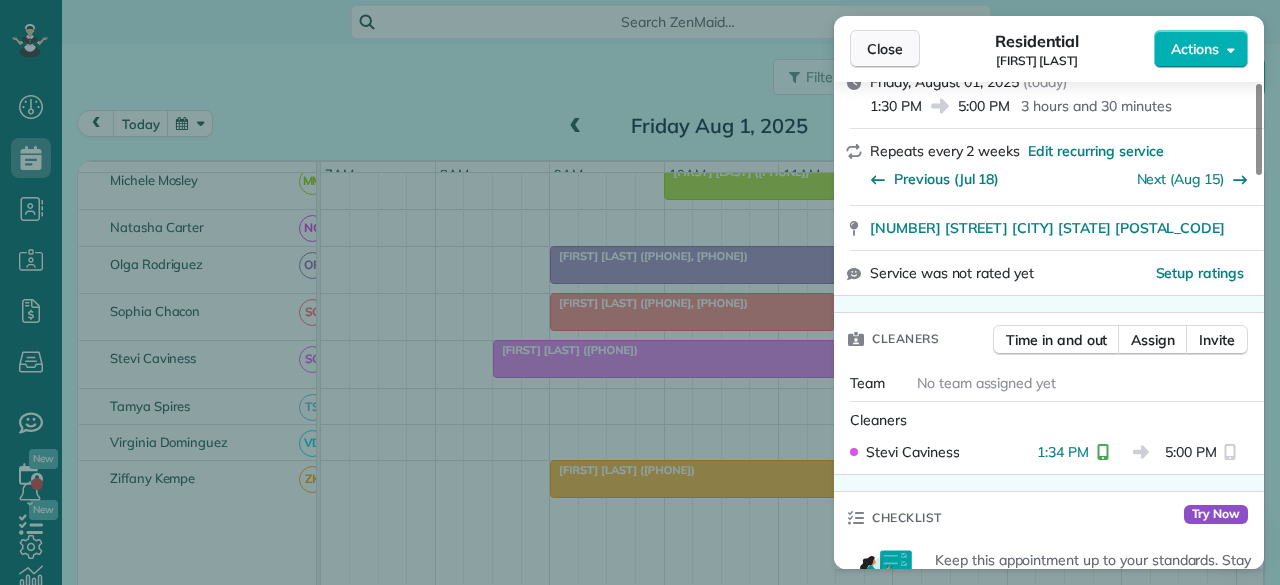 click on "Close" at bounding box center [885, 49] 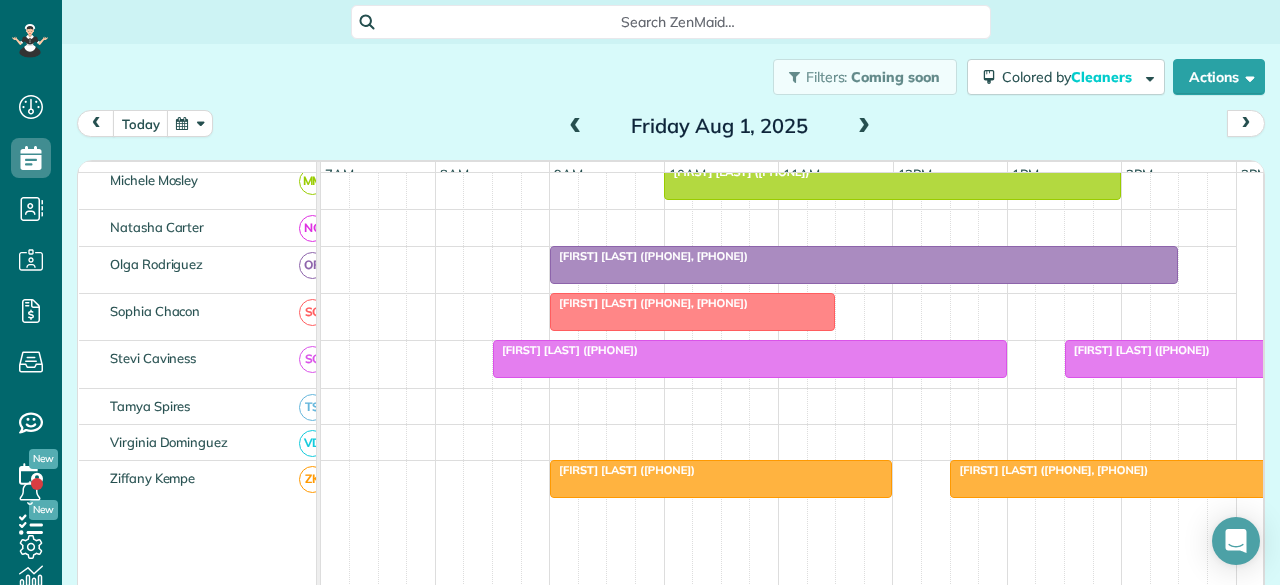 click on "[FIRST] [LAST] ([PHONE])" at bounding box center [1137, 350] 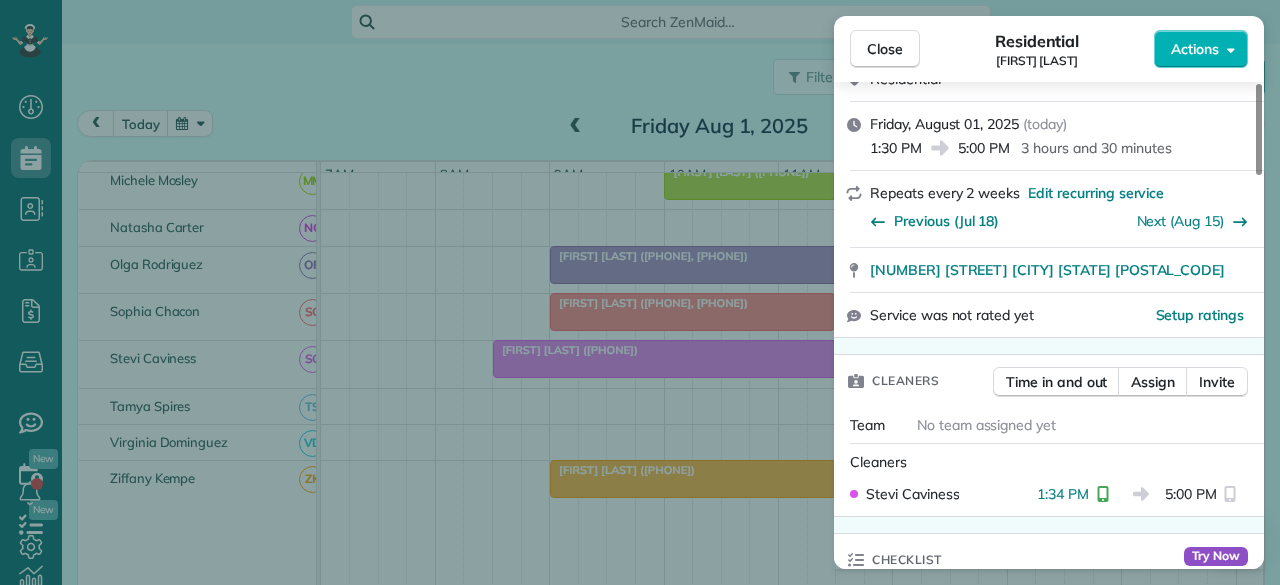 scroll, scrollTop: 400, scrollLeft: 0, axis: vertical 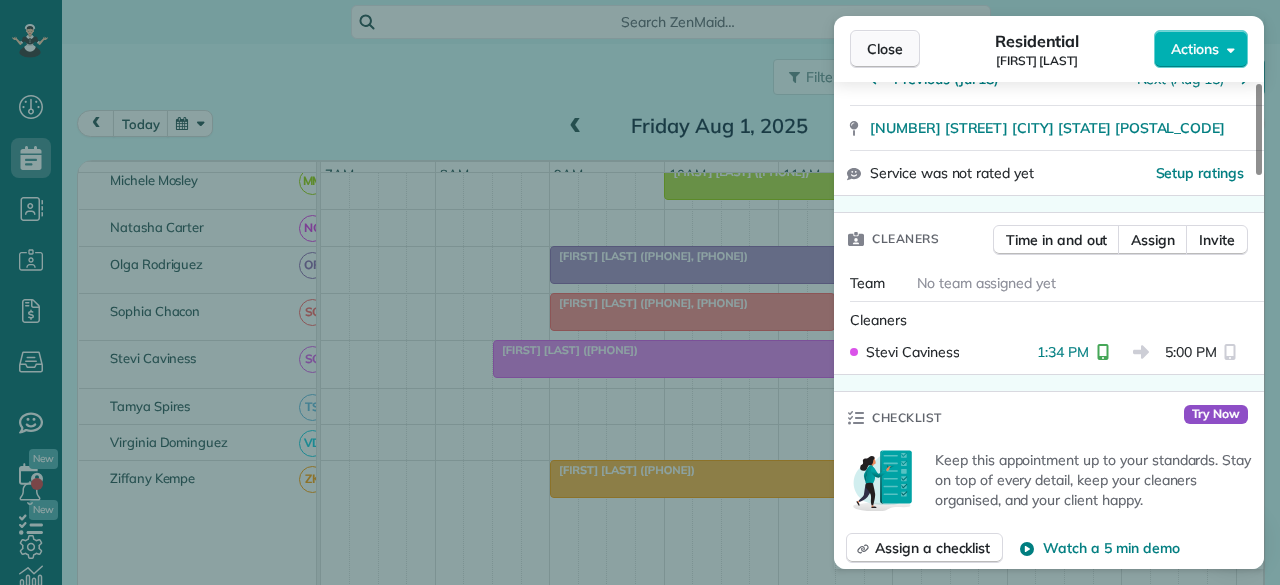 click on "Close" at bounding box center (885, 49) 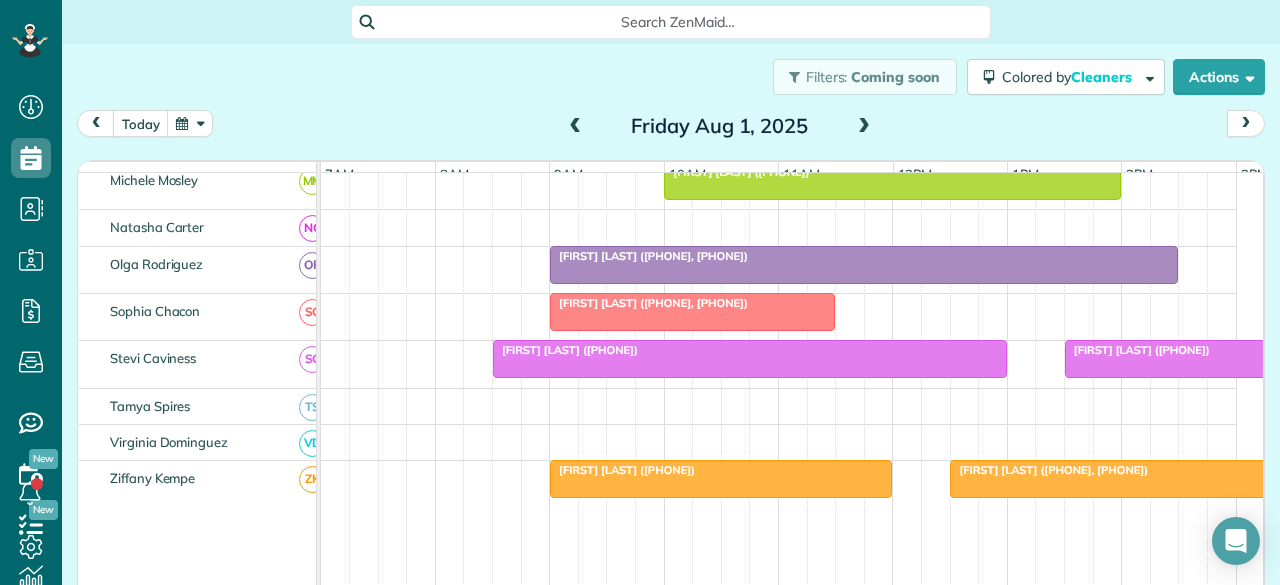 scroll, scrollTop: 978, scrollLeft: 0, axis: vertical 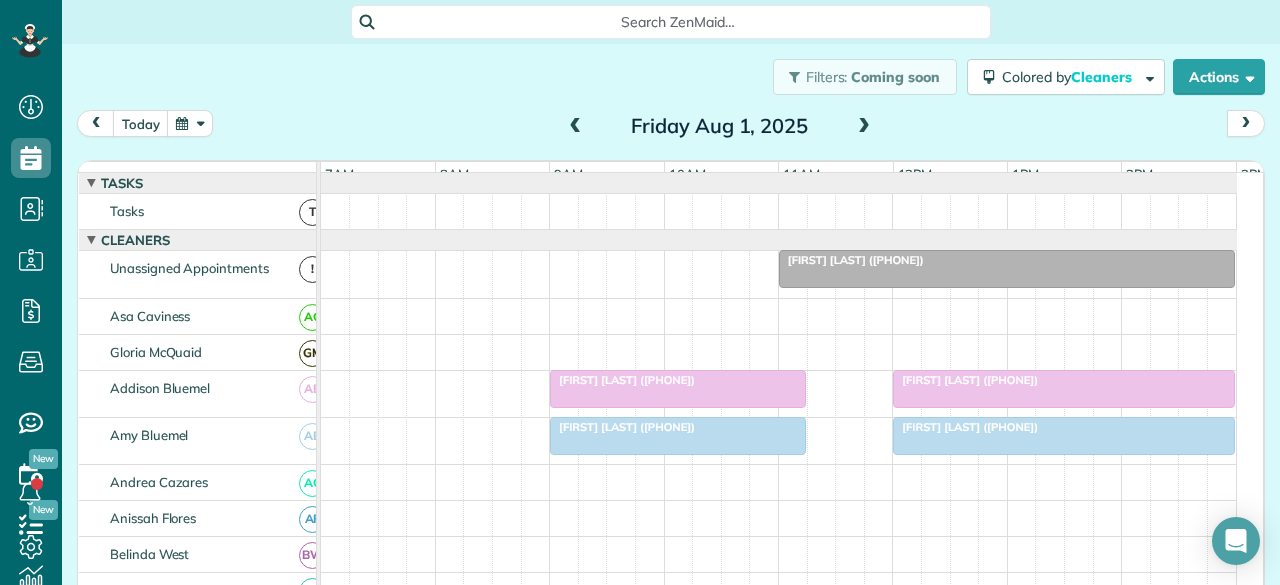 click at bounding box center [1064, 389] 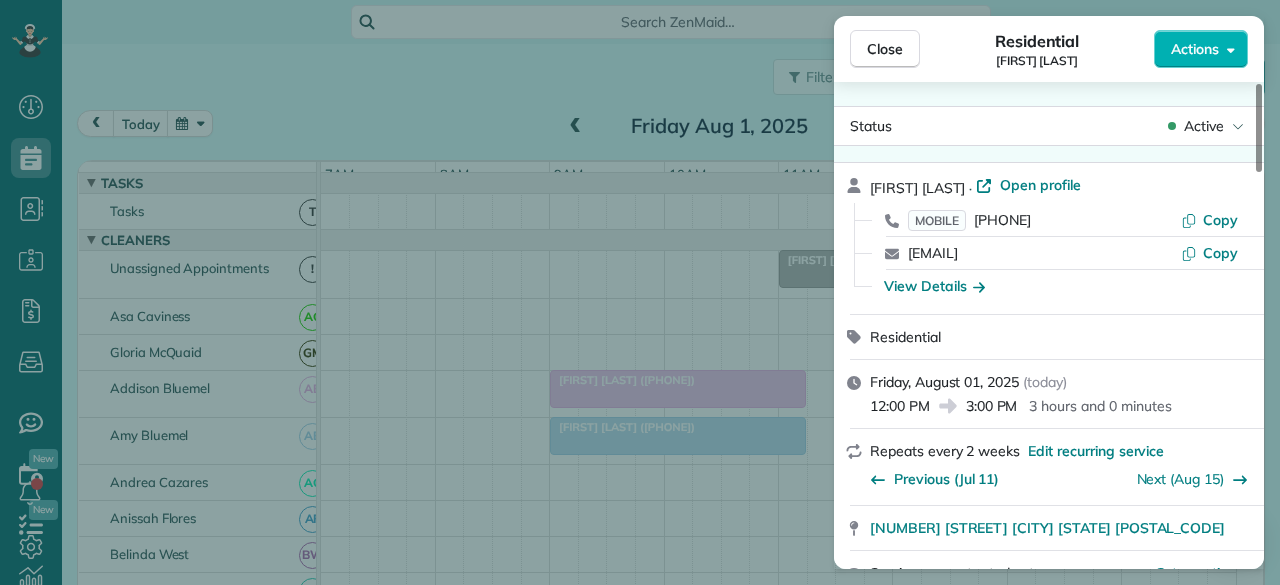 scroll, scrollTop: 0, scrollLeft: 0, axis: both 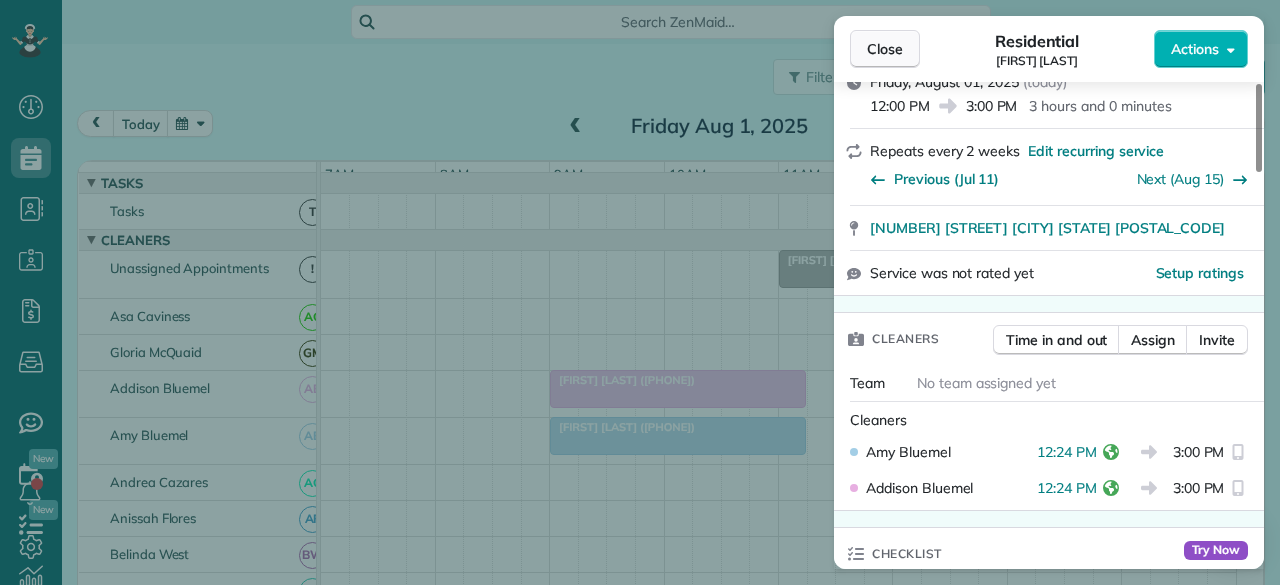 click on "Close" at bounding box center [885, 49] 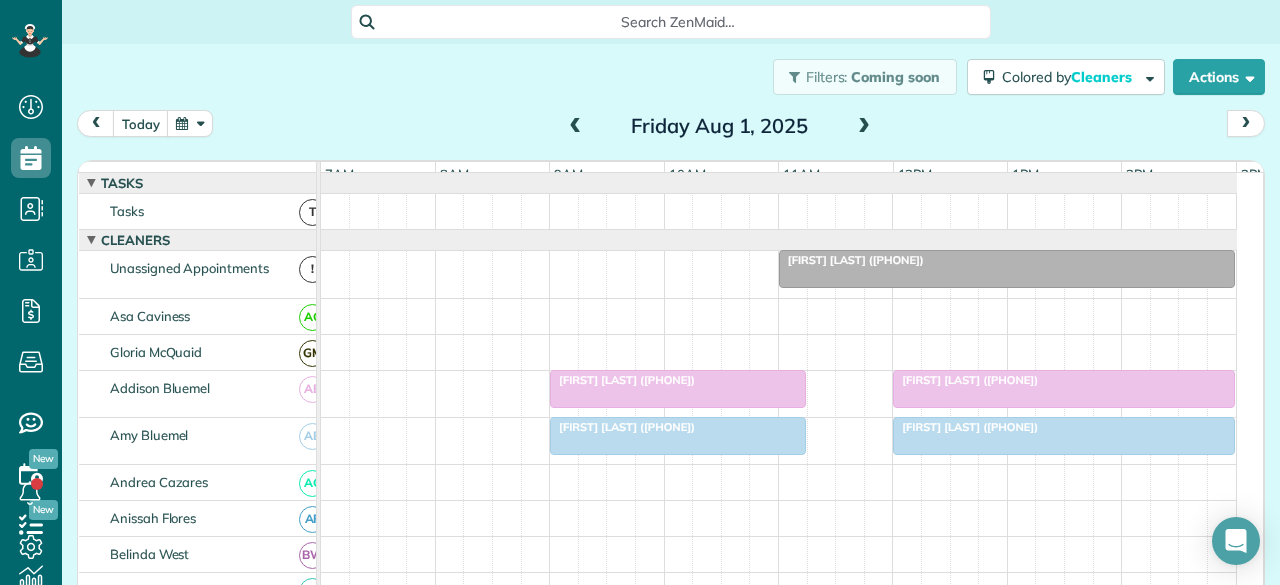 scroll, scrollTop: 80, scrollLeft: 0, axis: vertical 